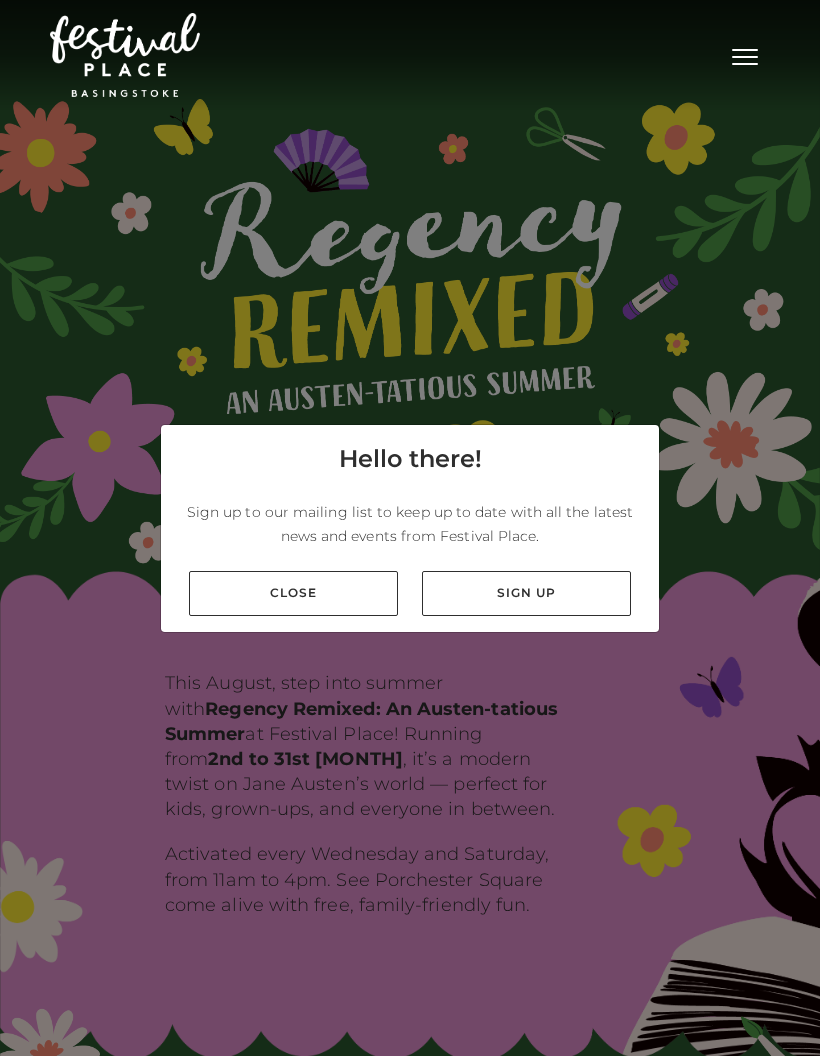 scroll, scrollTop: 0, scrollLeft: 0, axis: both 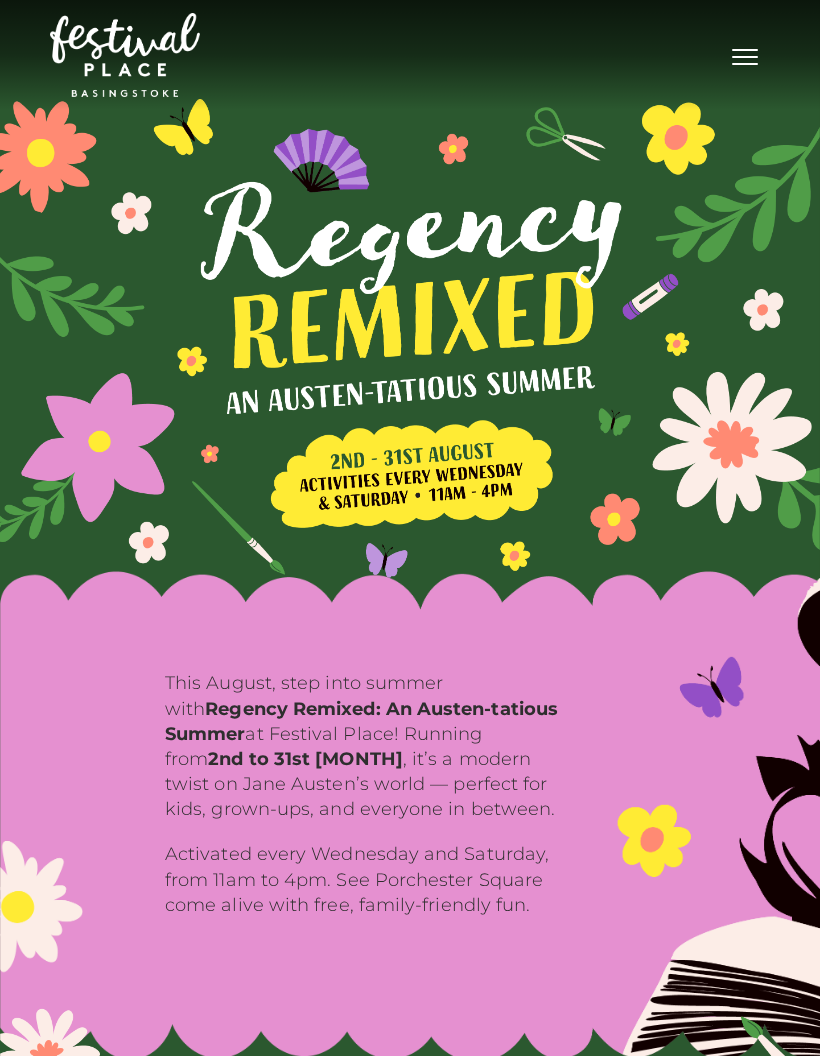 click at bounding box center (745, 64) 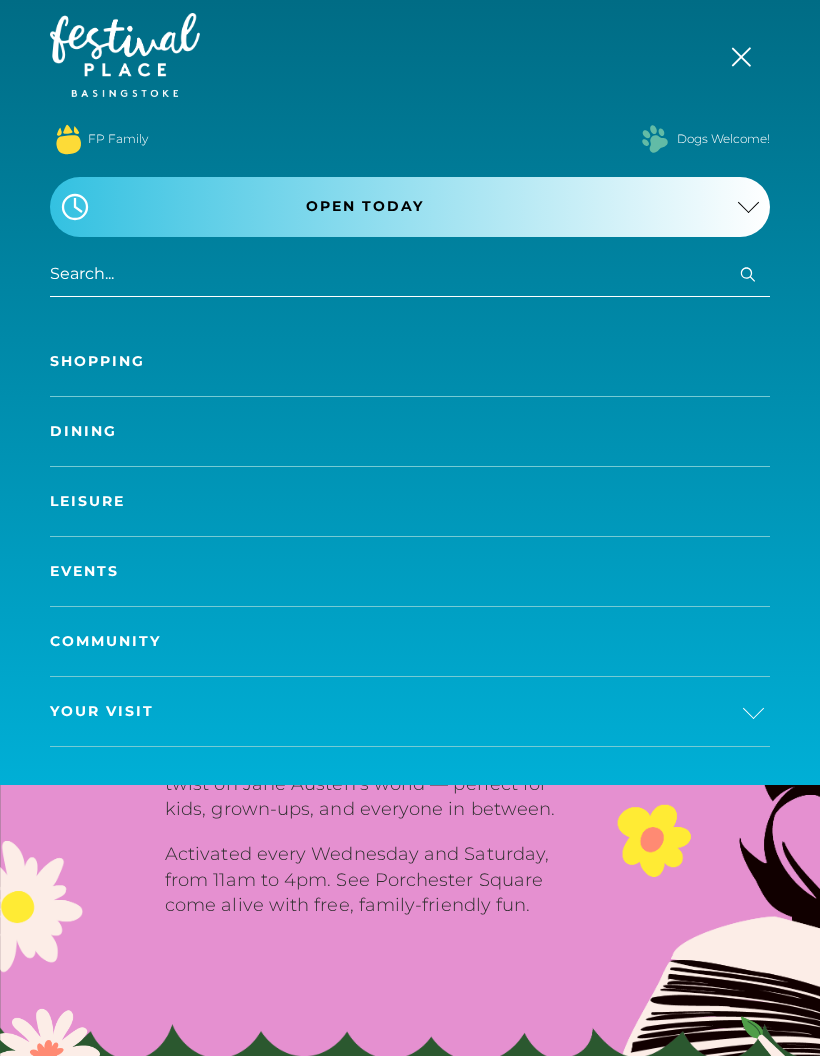 click on "This August, step into summer with  Regency Remixed: An Austen-tatious Summer  at Festival Place! Running from  2nd to 31st August , it’s a modern twist on Jane Austen’s world — perfect for kids, grown-ups, and everyone in between.
Activated every Wednesday and Saturday, from 11am to 4pm. See Porchester Square come alive with free, family-friendly fun." at bounding box center [365, 792] 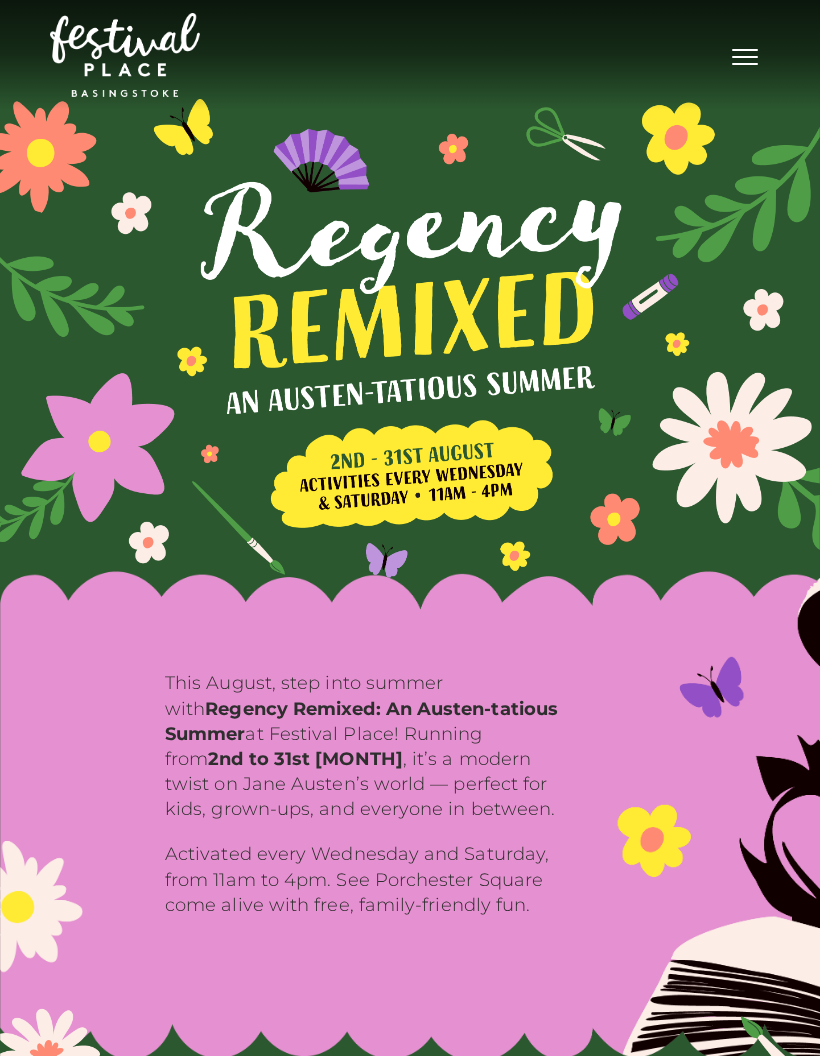 click on "Toggle navigation" at bounding box center (745, 54) 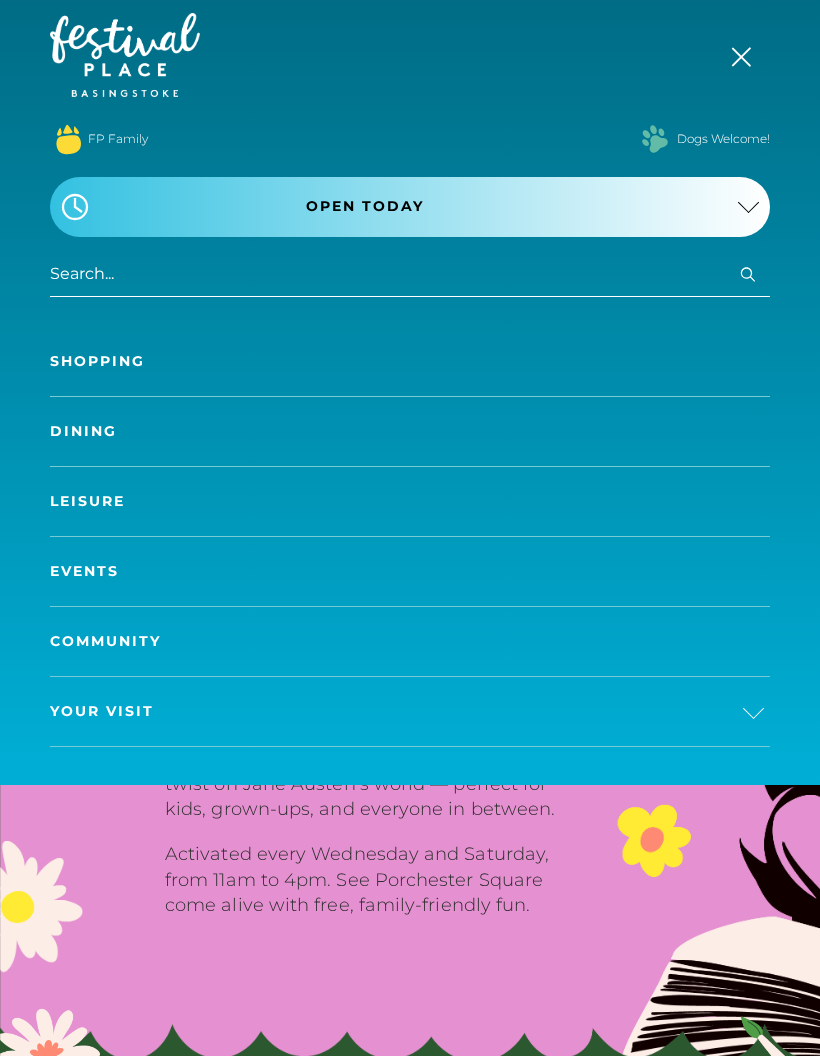 click on "Shopping" at bounding box center (410, 361) 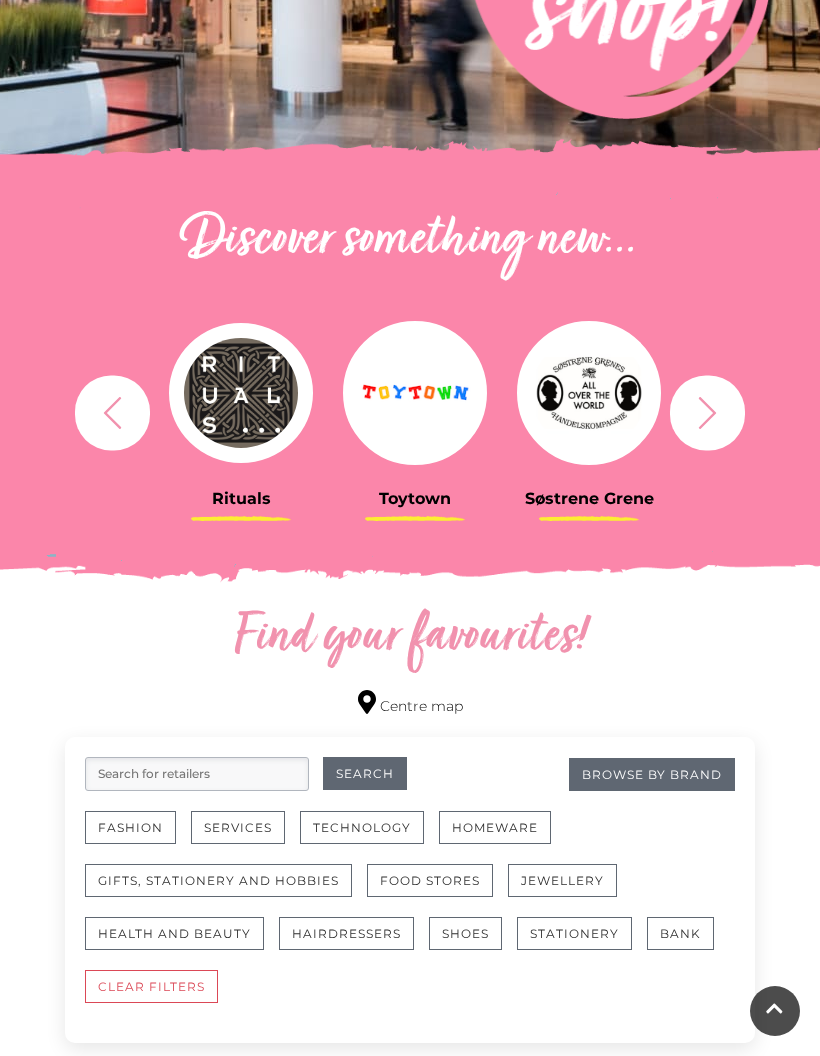 scroll, scrollTop: 548, scrollLeft: 0, axis: vertical 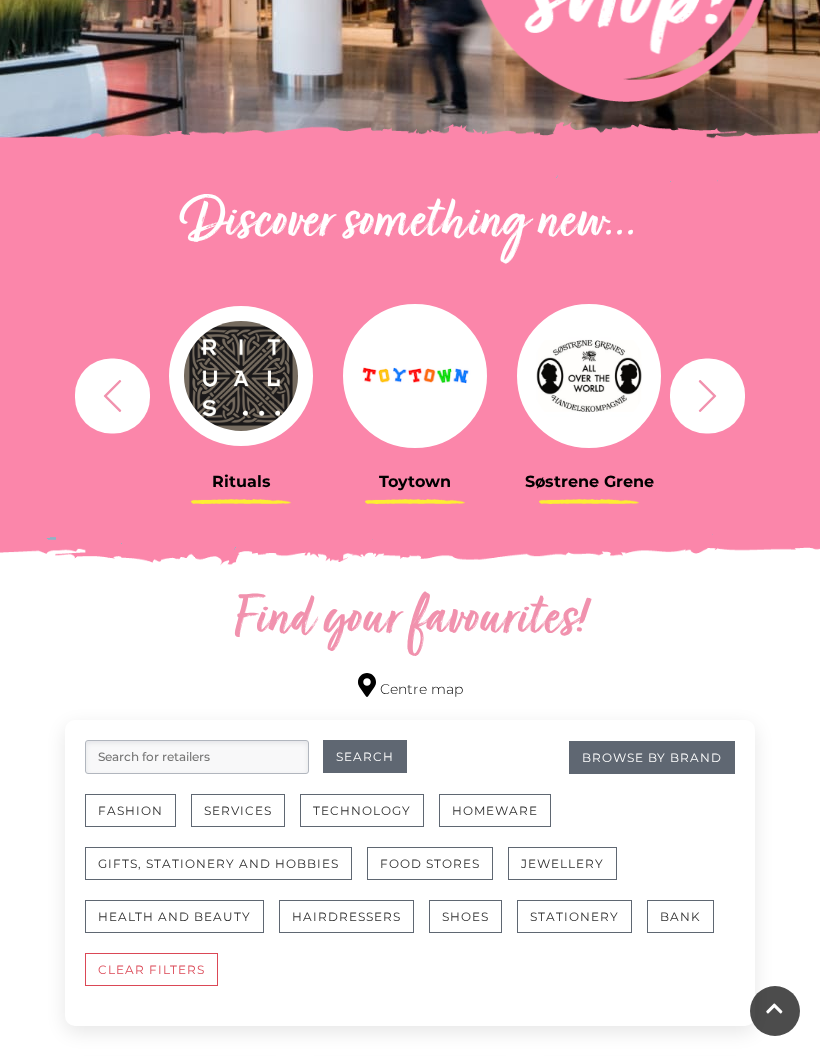 click at bounding box center [112, 395] 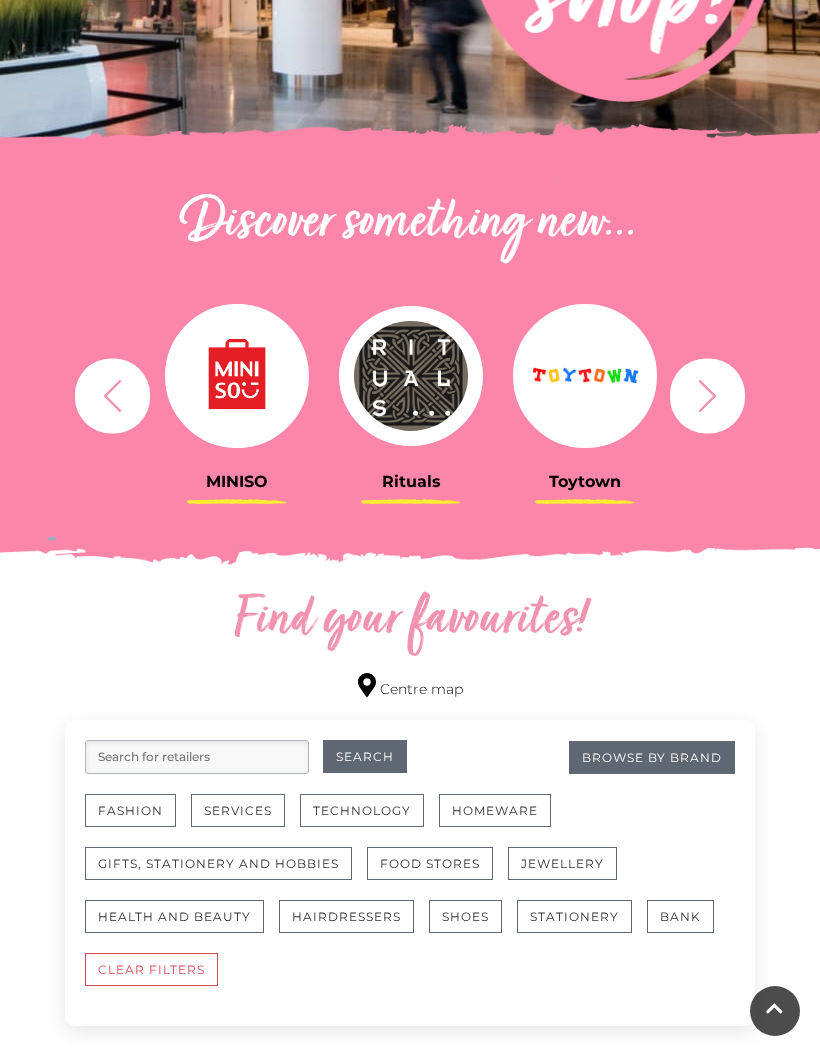 click at bounding box center (237, 376) 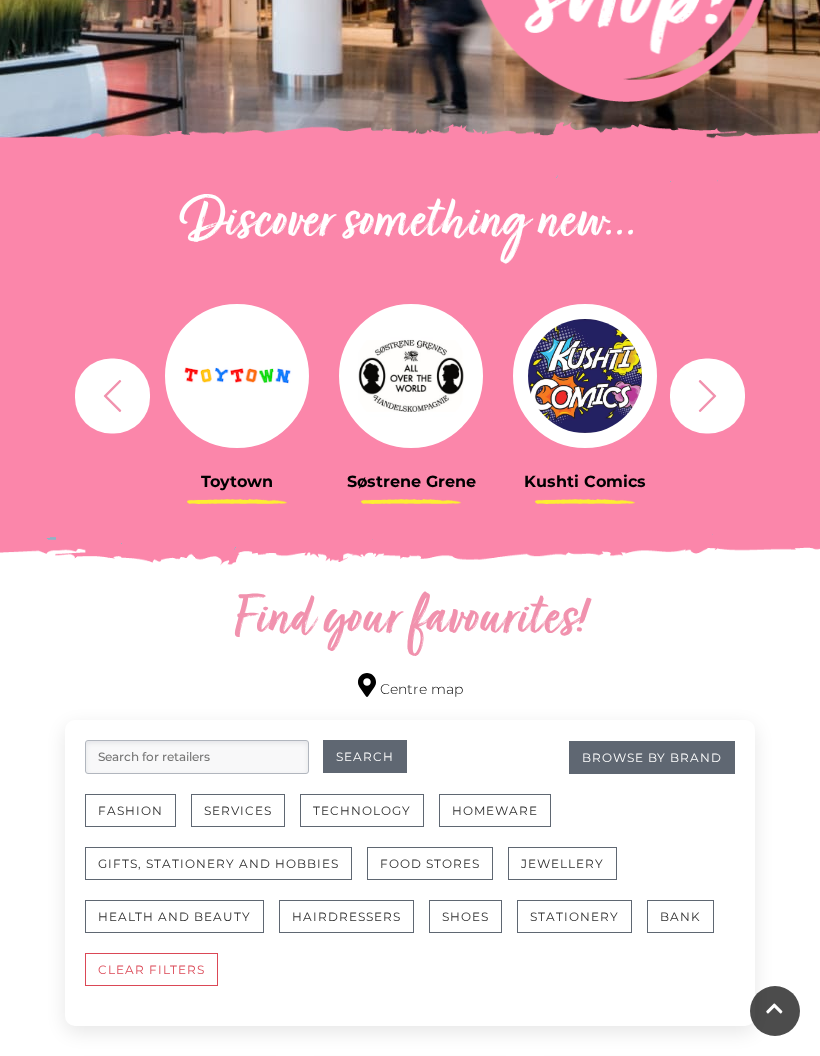 click 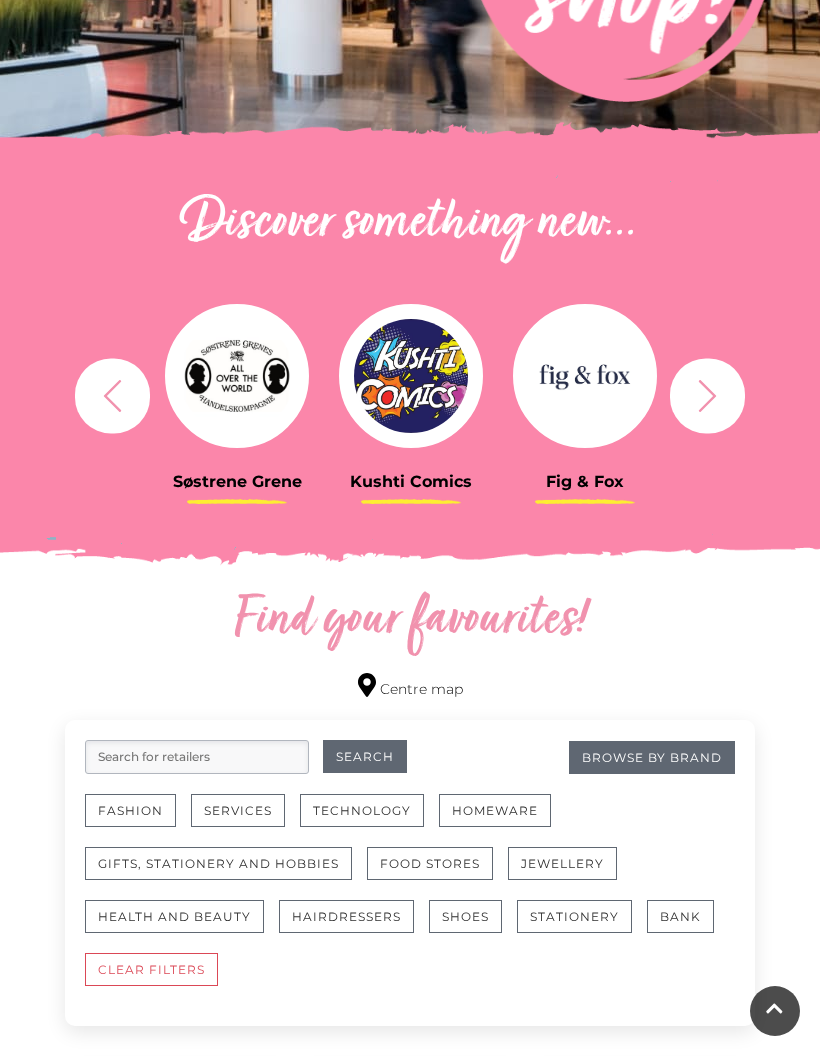 click at bounding box center (411, 376) 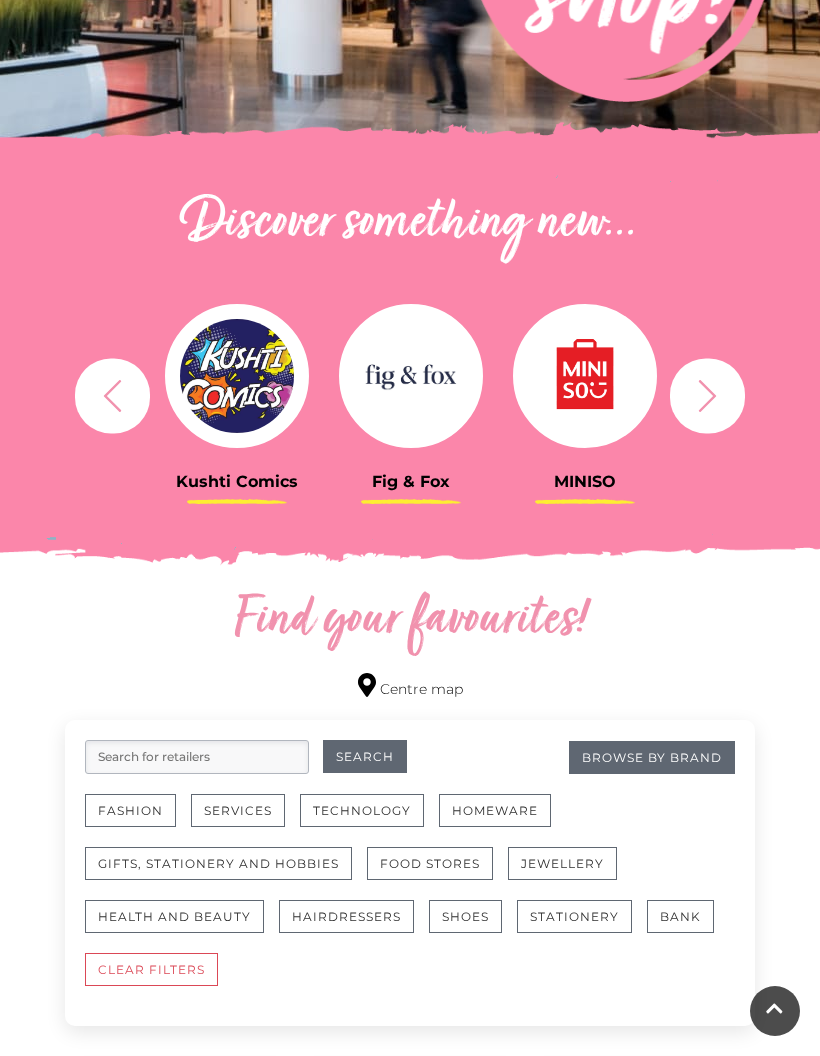 click 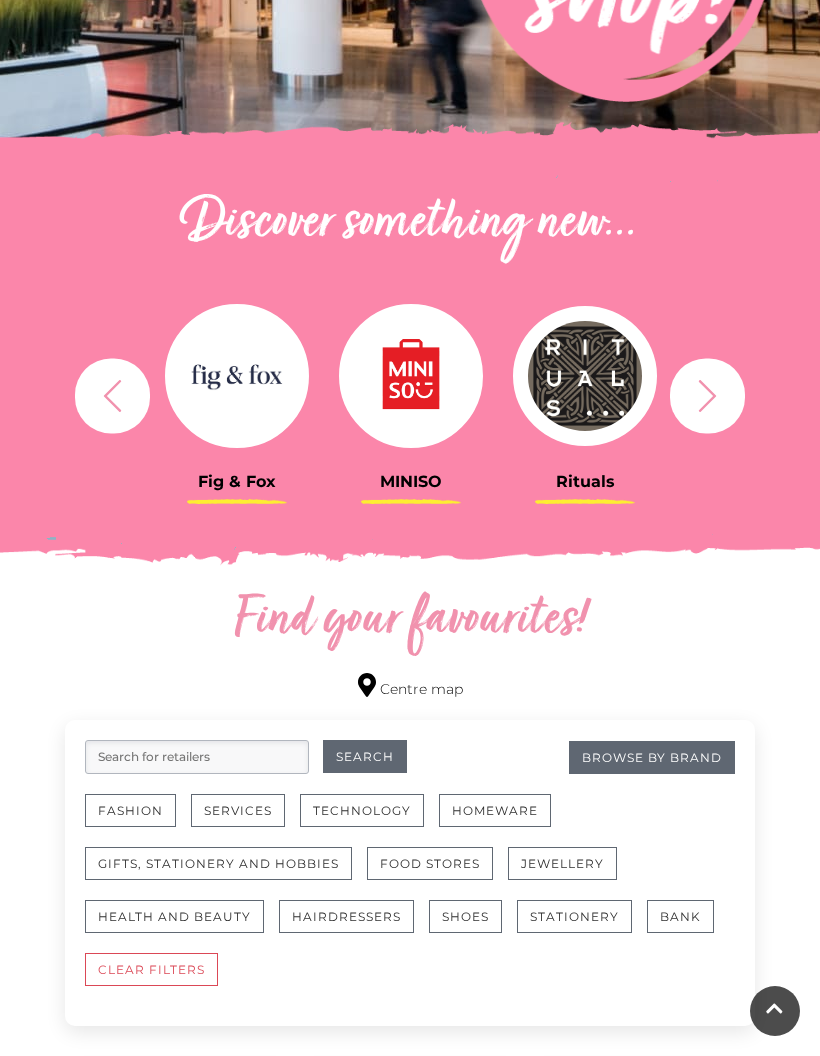 click 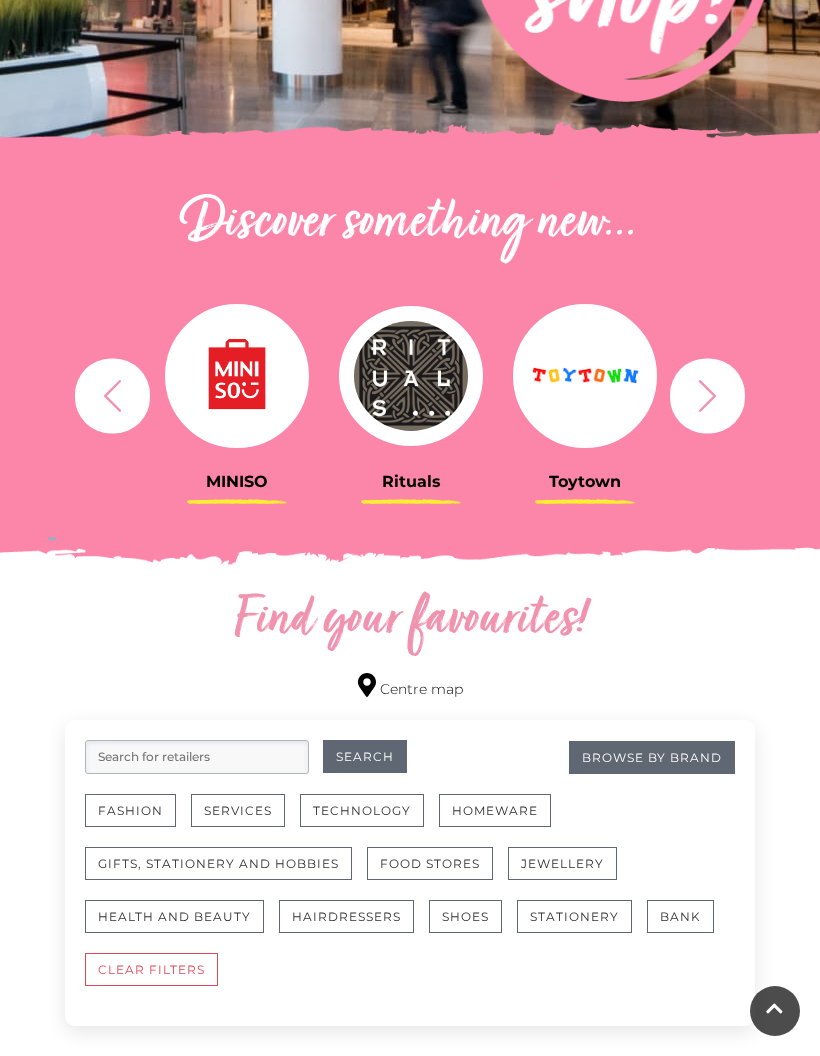click 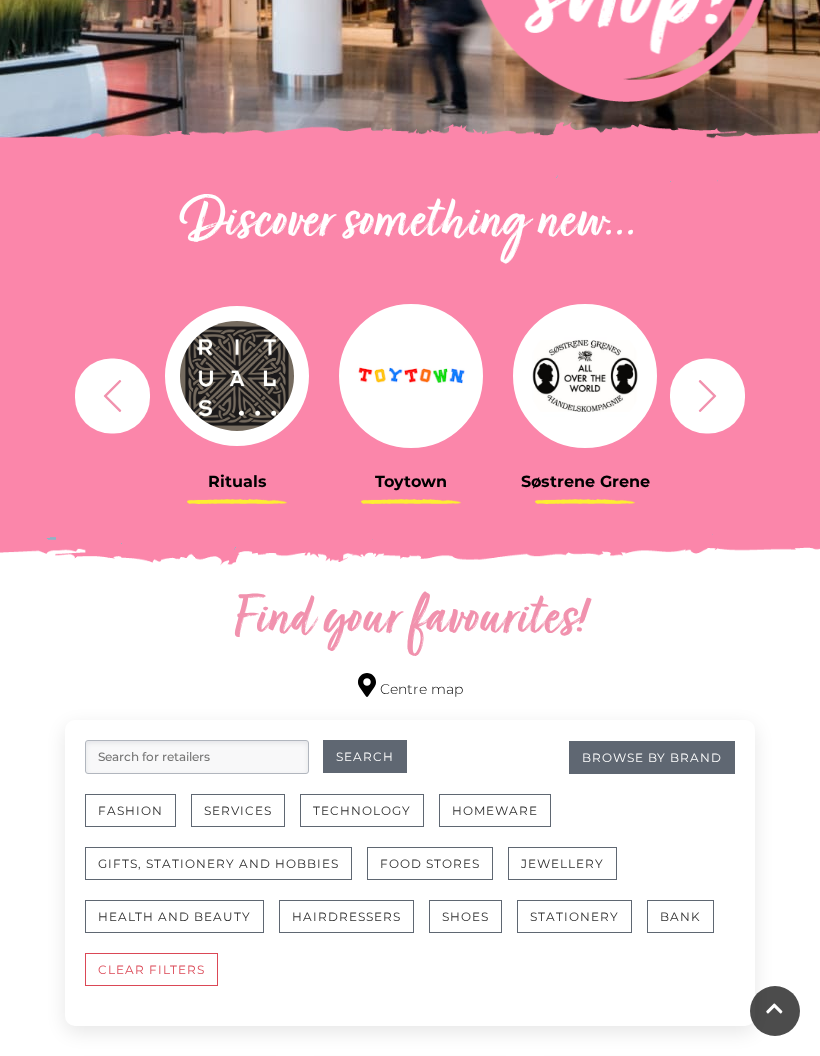 click 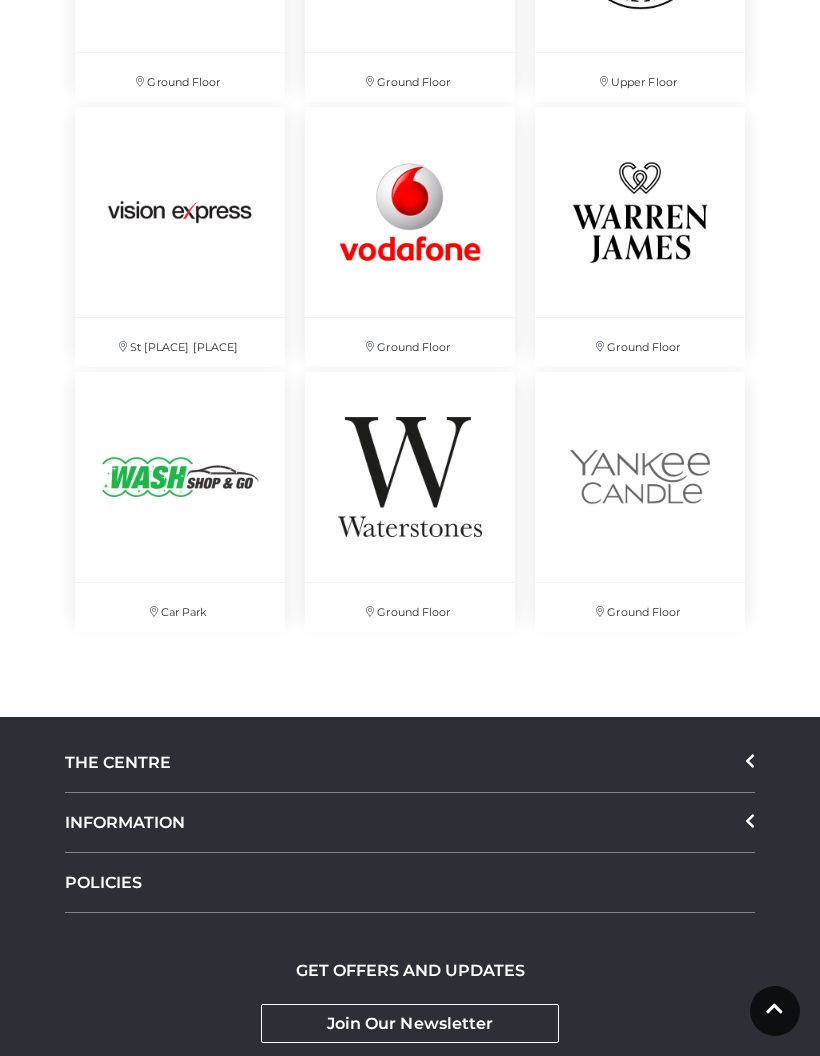 scroll, scrollTop: 10853, scrollLeft: 0, axis: vertical 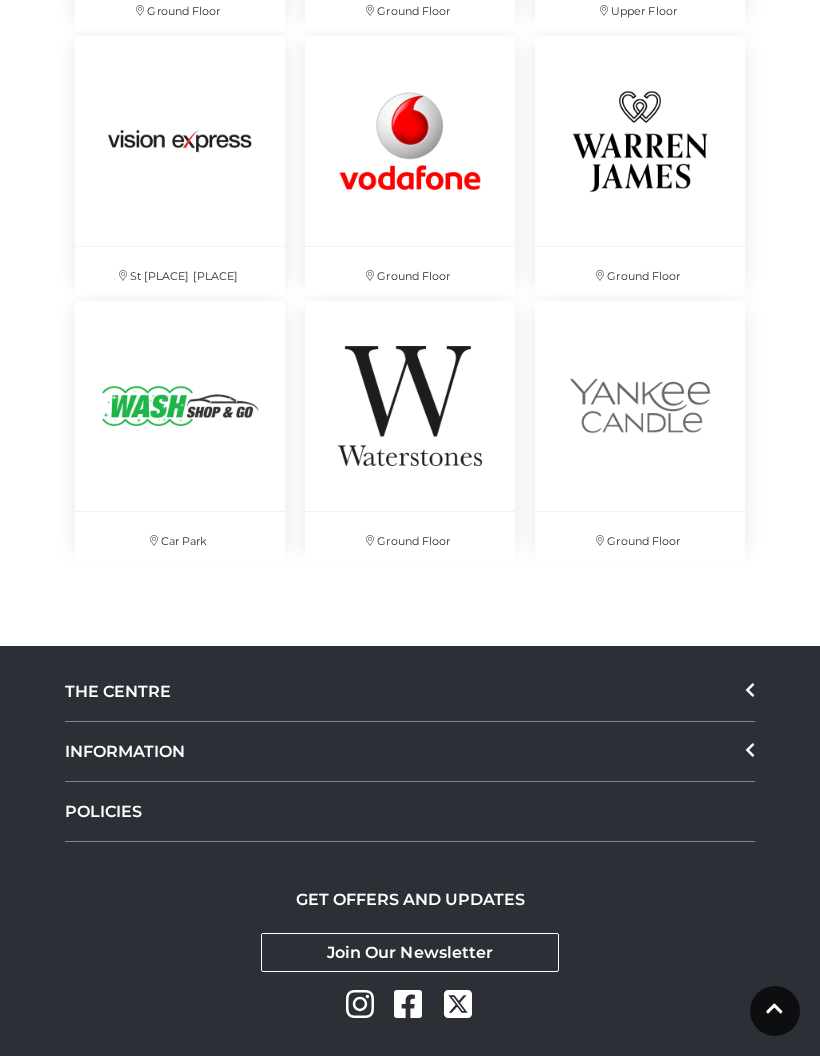 click on "THE CENTRE" at bounding box center (410, 692) 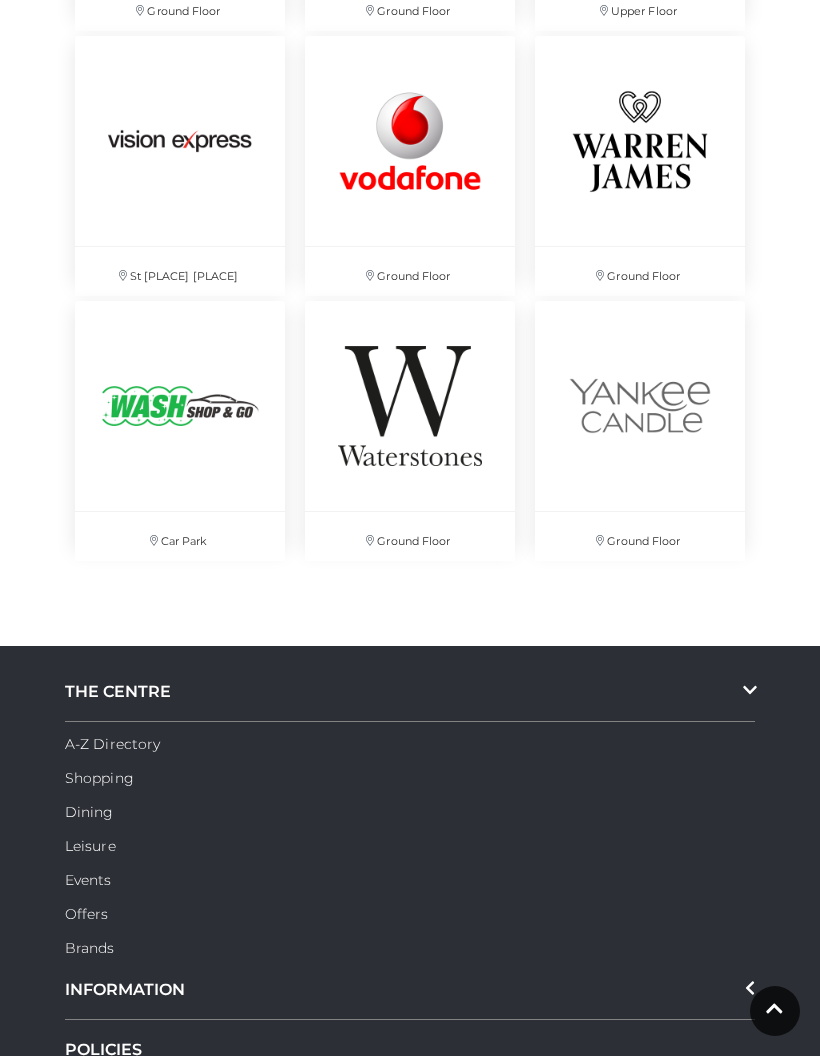 click on "A-Z Directory" at bounding box center (112, 744) 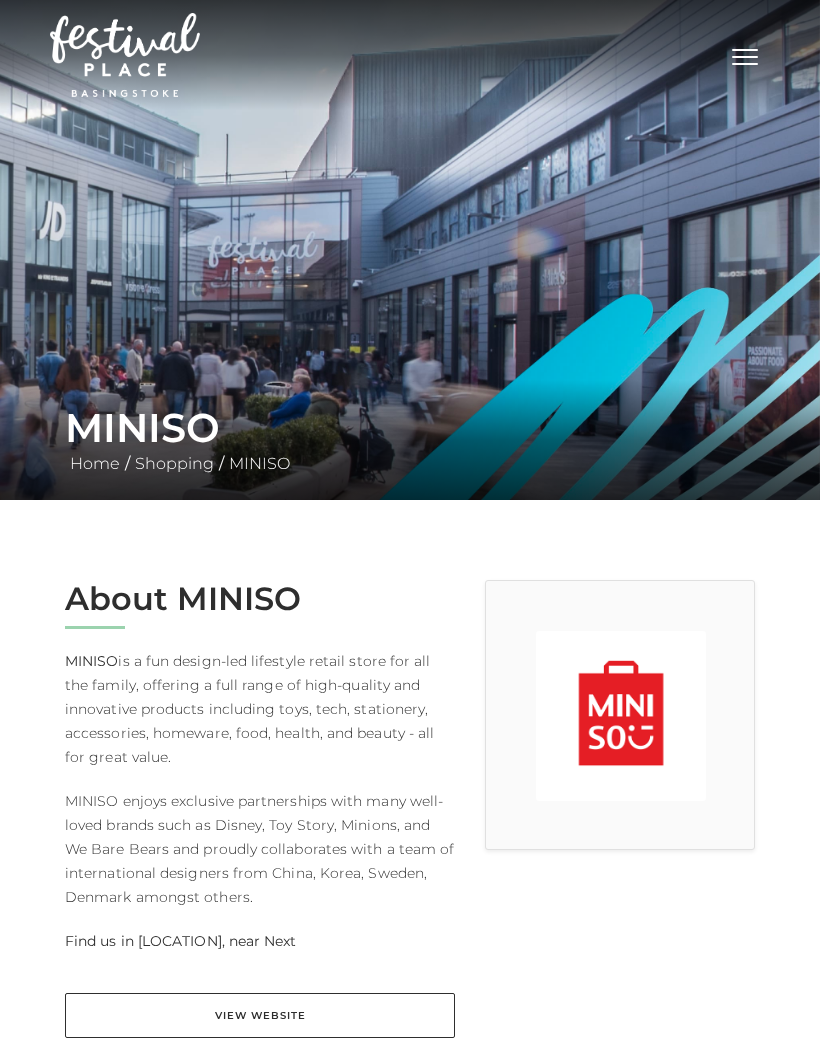 scroll, scrollTop: 0, scrollLeft: 0, axis: both 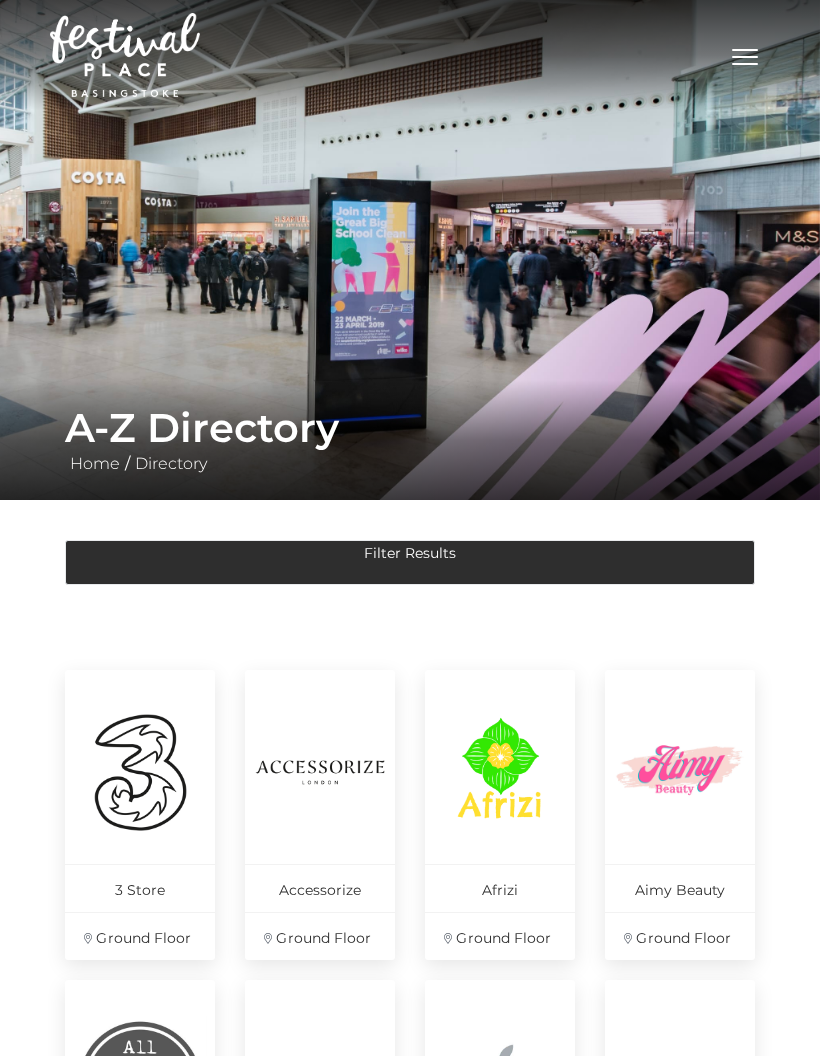 click on "Toggle navigation" at bounding box center (745, 54) 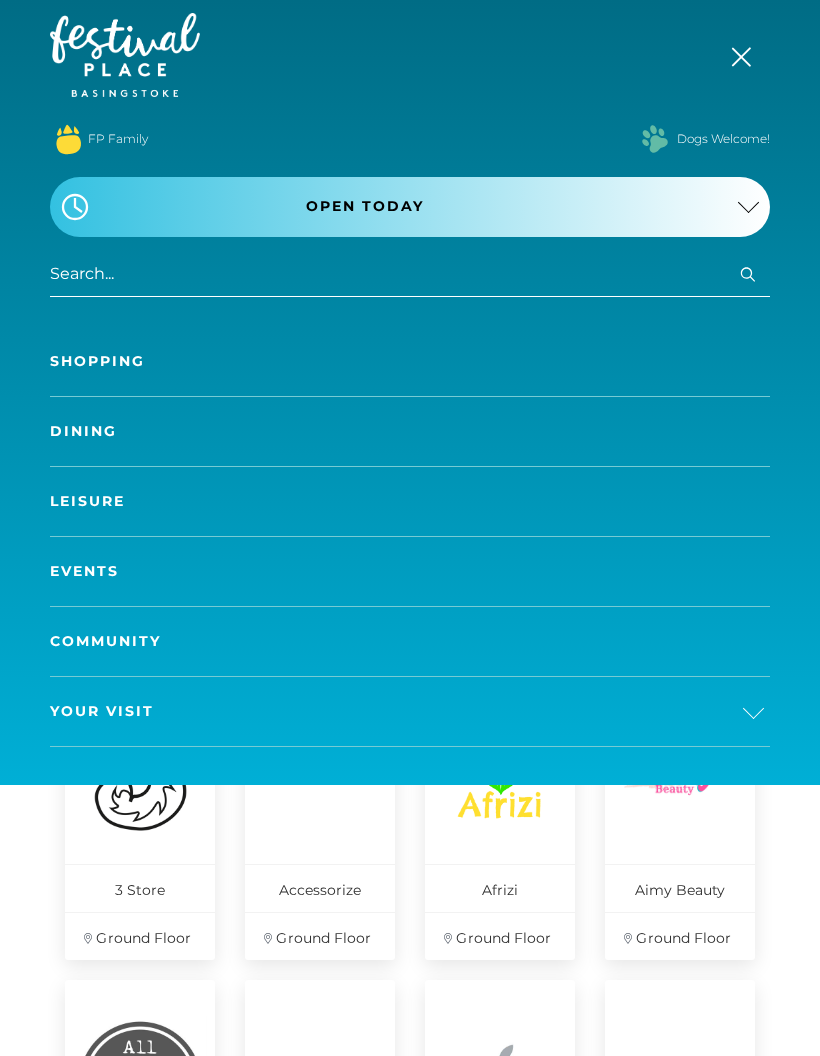 click on ".st5{fill:none;stroke:#FFFFFF;stroke-width:2.29;stroke-miterlimit:10;}
Open today" at bounding box center [410, 207] 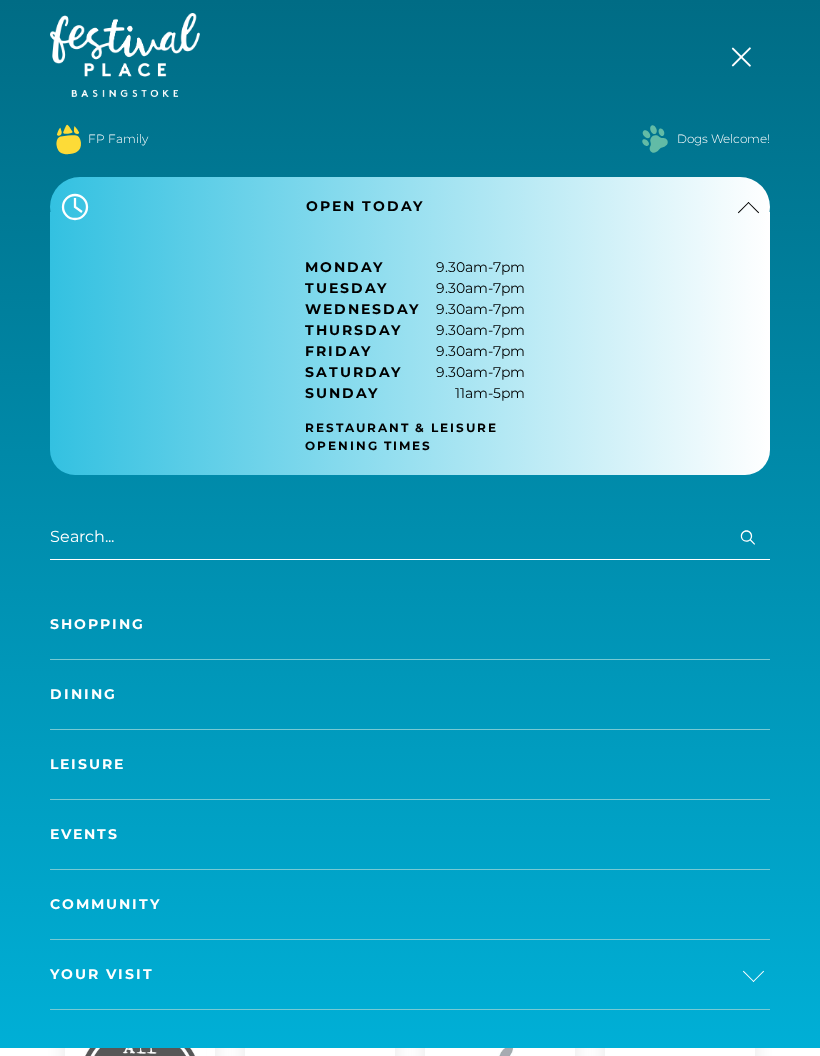 click at bounding box center (748, 207) 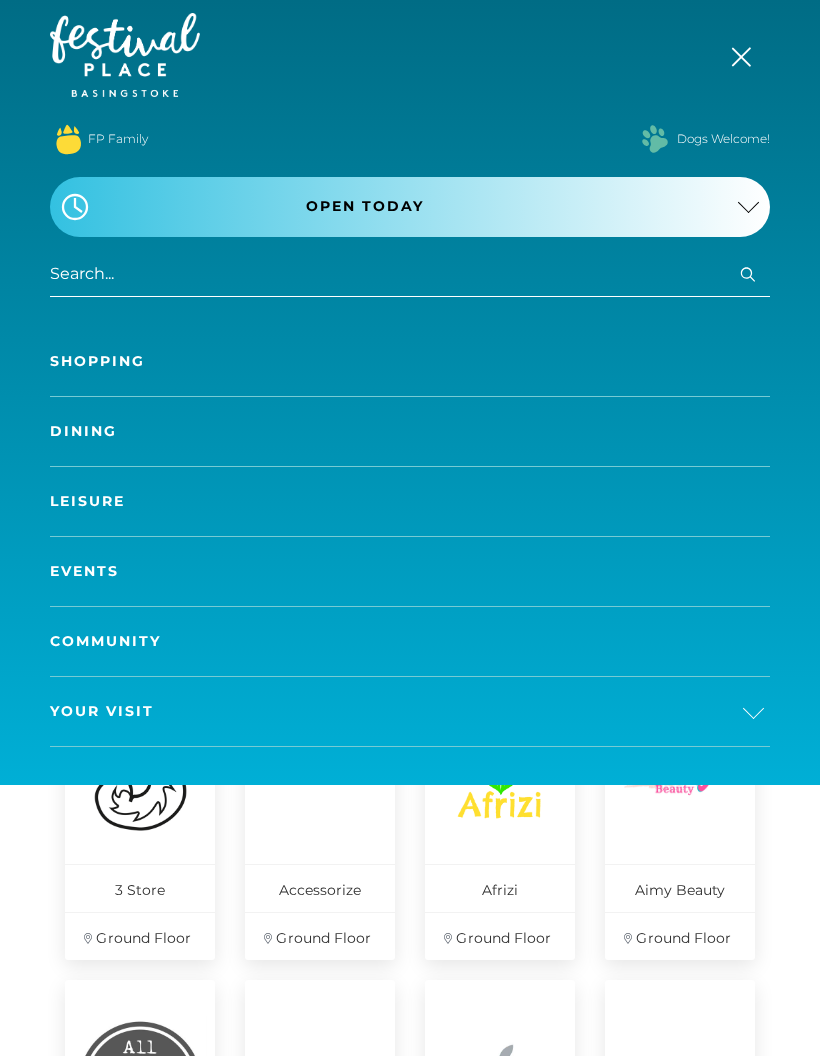 click on "Leisure" at bounding box center (410, 501) 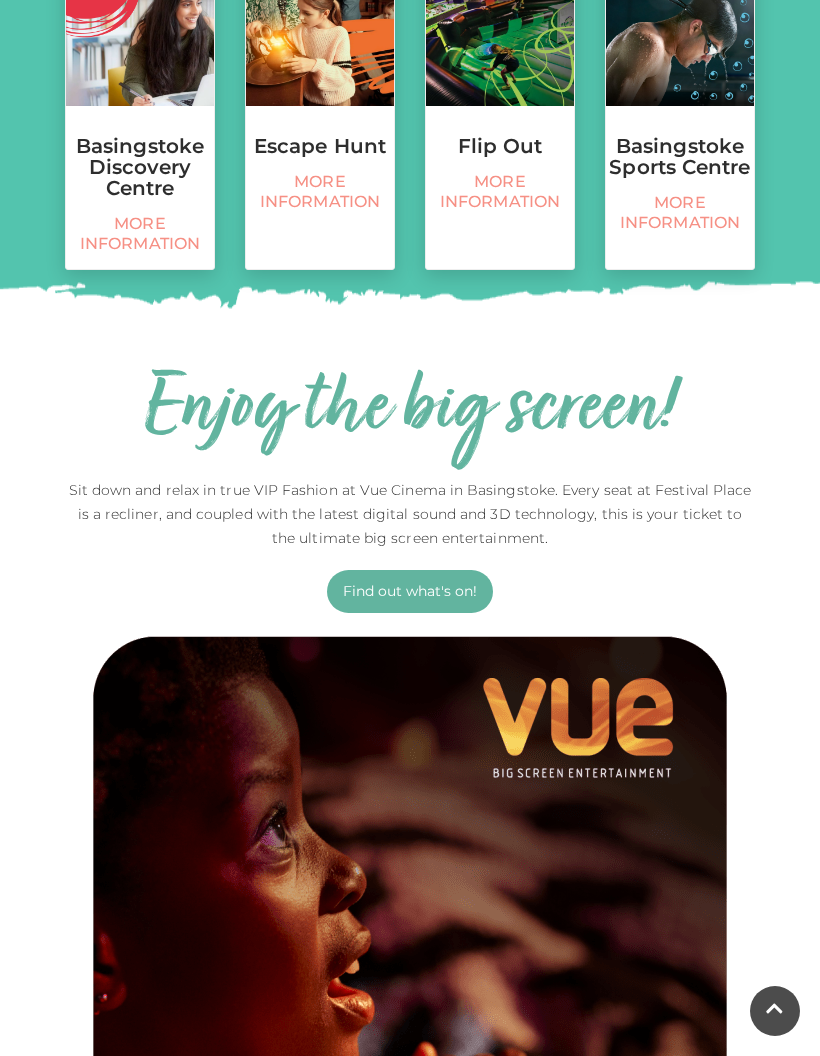 scroll, scrollTop: 1049, scrollLeft: 0, axis: vertical 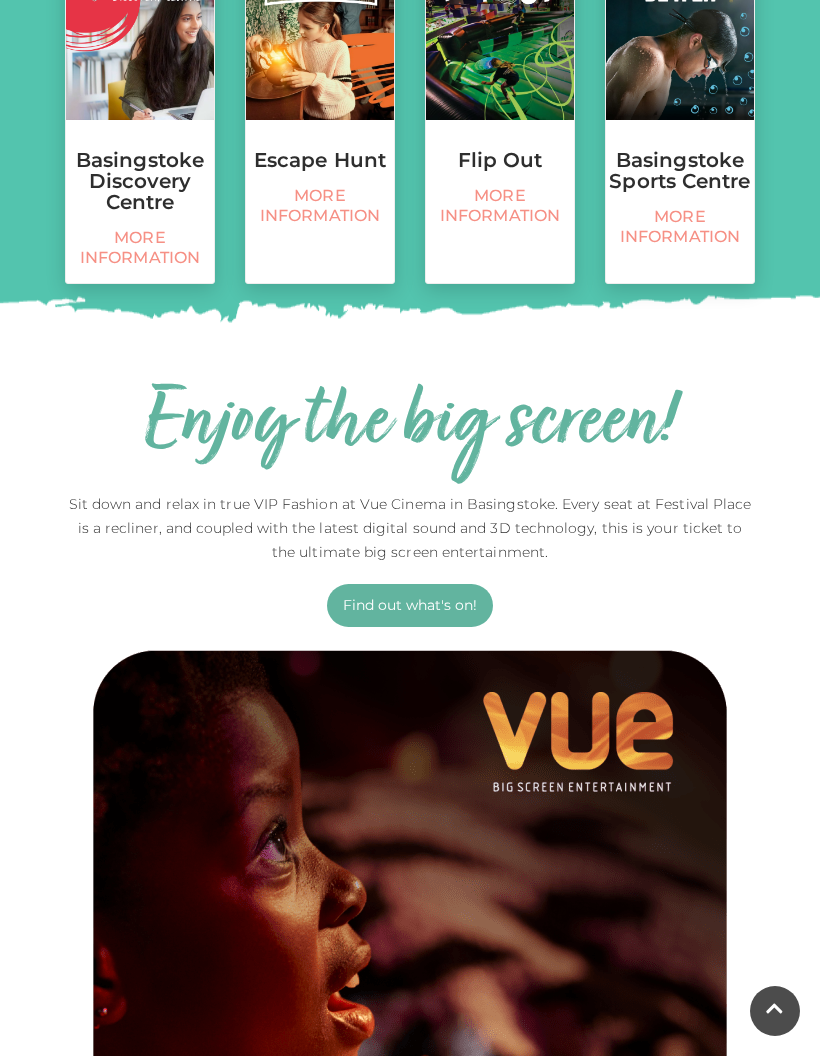 click on "Find out what's on!" at bounding box center (410, 605) 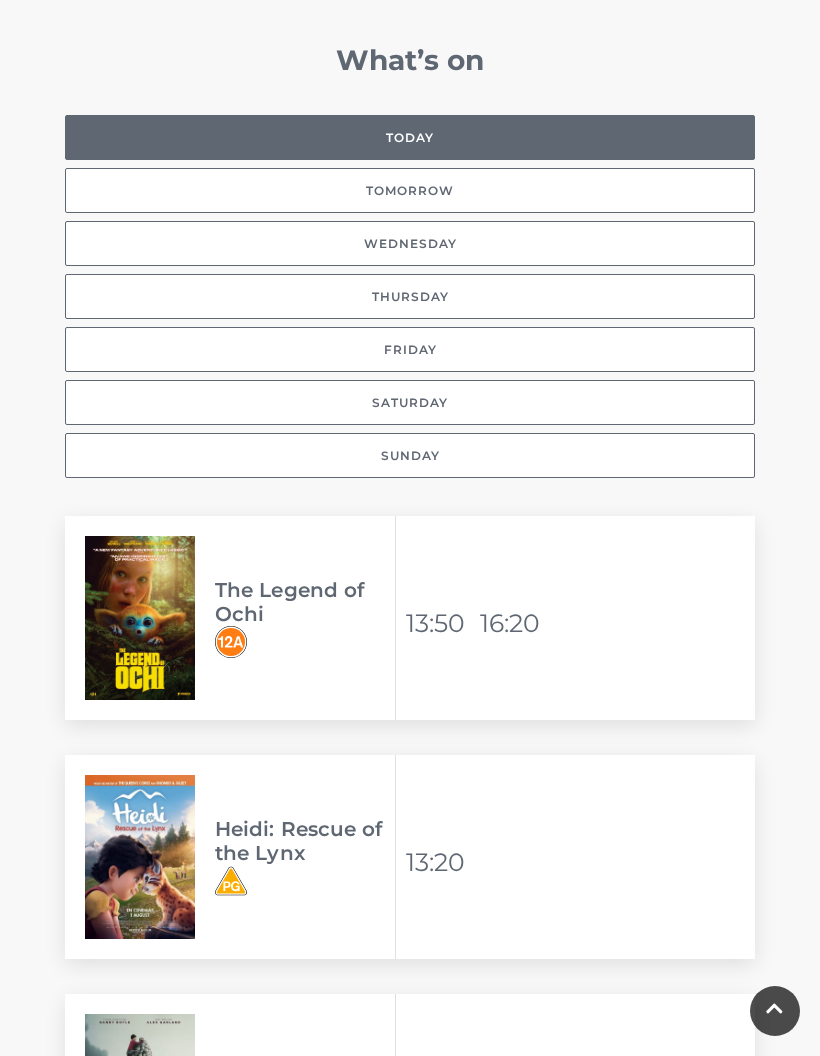 scroll, scrollTop: 1622, scrollLeft: 0, axis: vertical 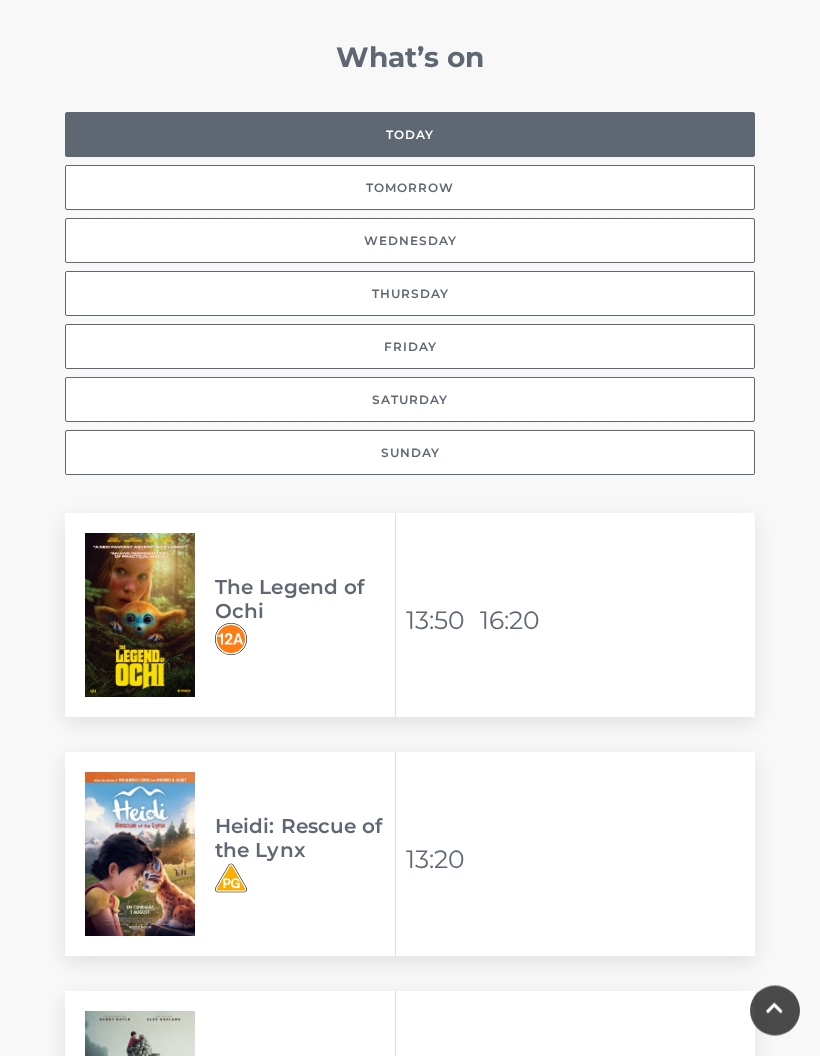 click on "The Legend of Ochi" at bounding box center [305, 600] 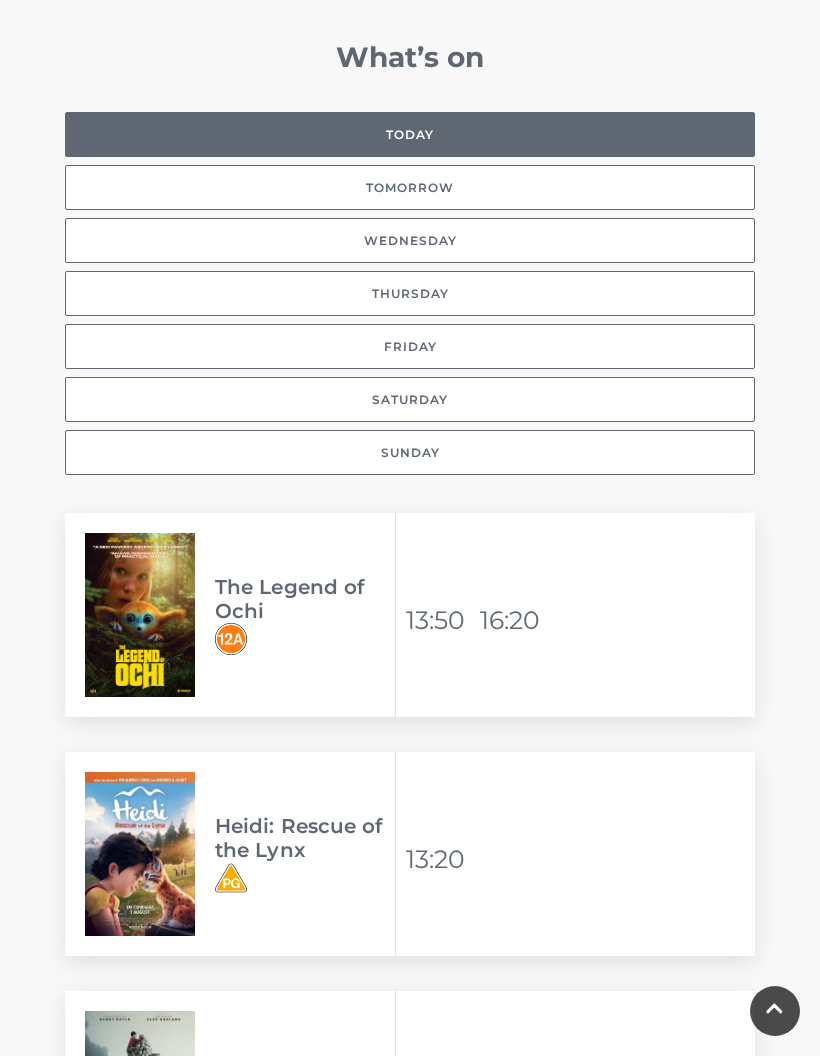 scroll, scrollTop: 1626, scrollLeft: 0, axis: vertical 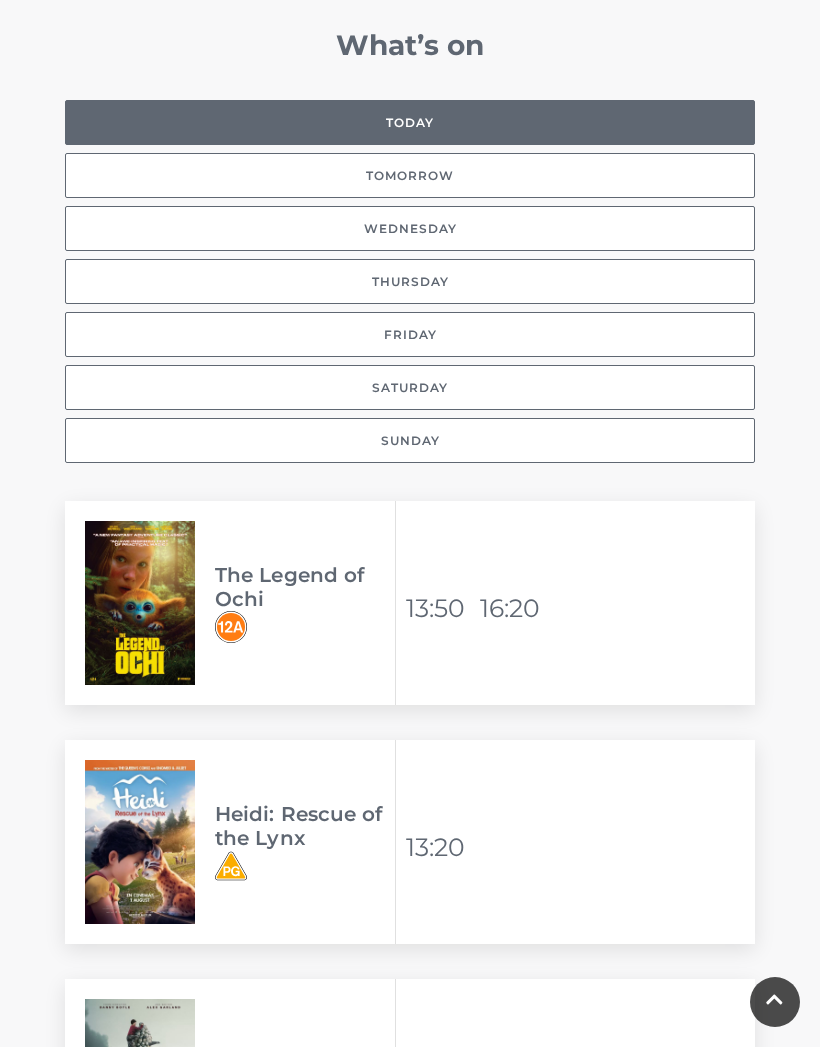 click on "The Legend of Ochi" at bounding box center (305, 596) 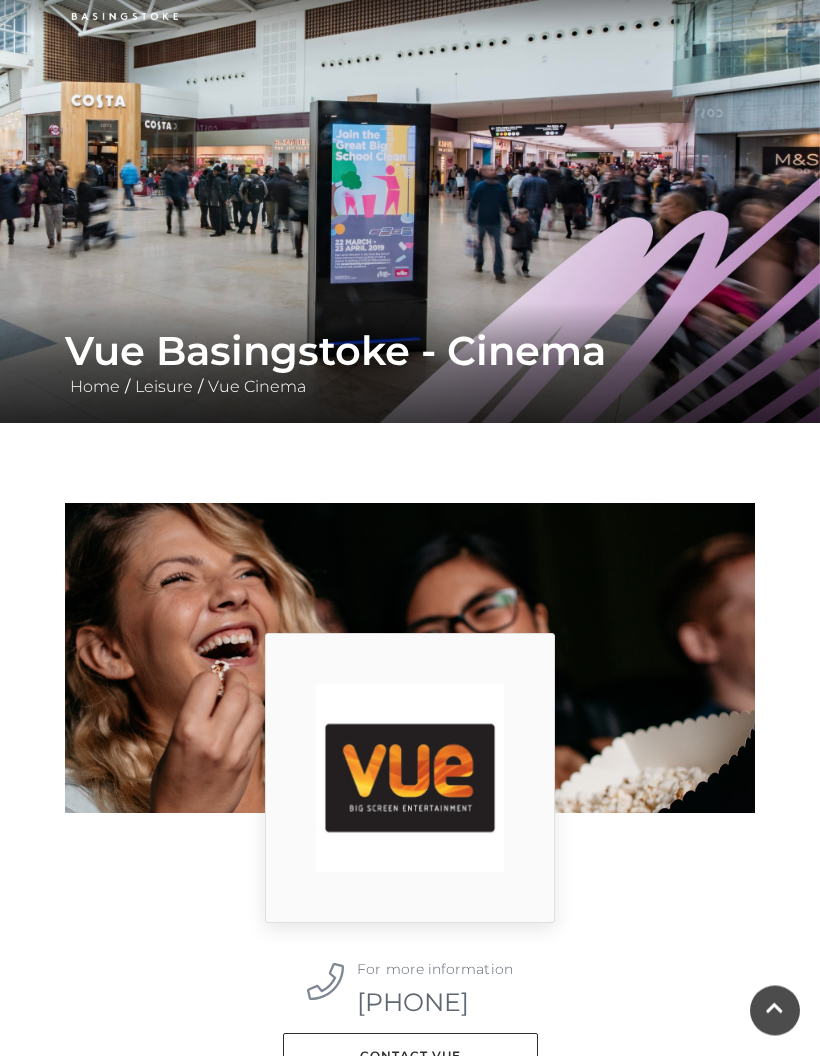 scroll, scrollTop: 0, scrollLeft: 0, axis: both 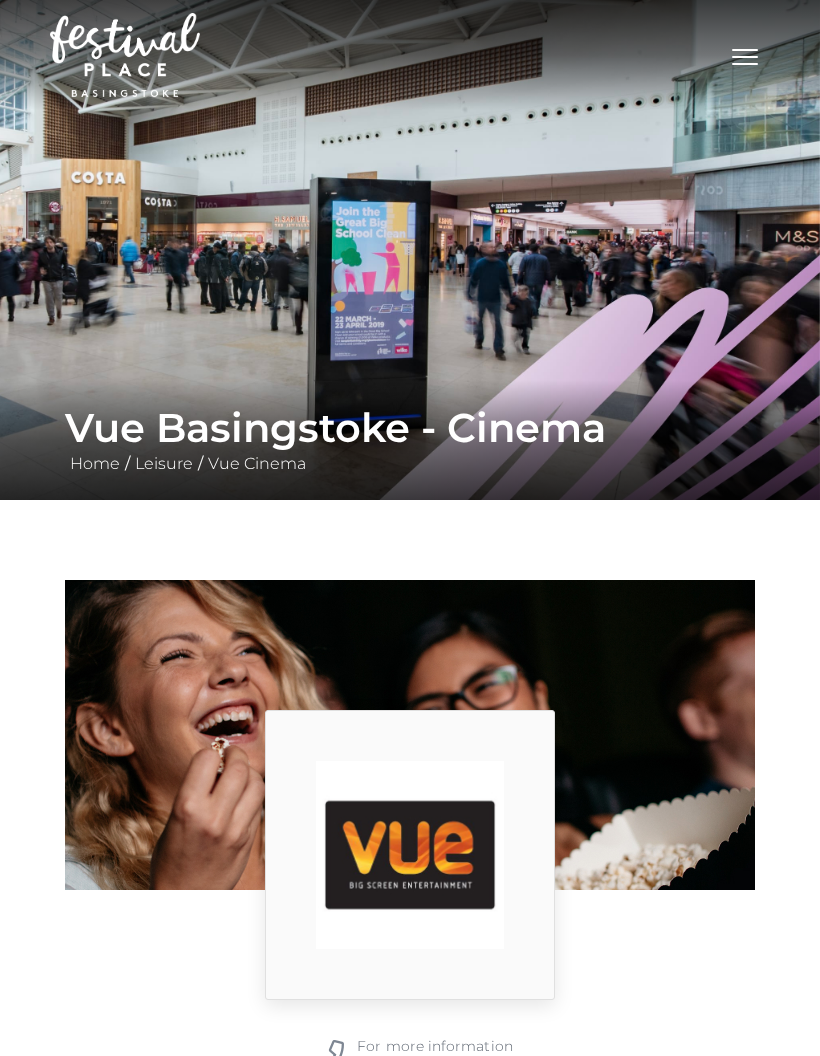 click on "Toggle navigation" at bounding box center [745, 54] 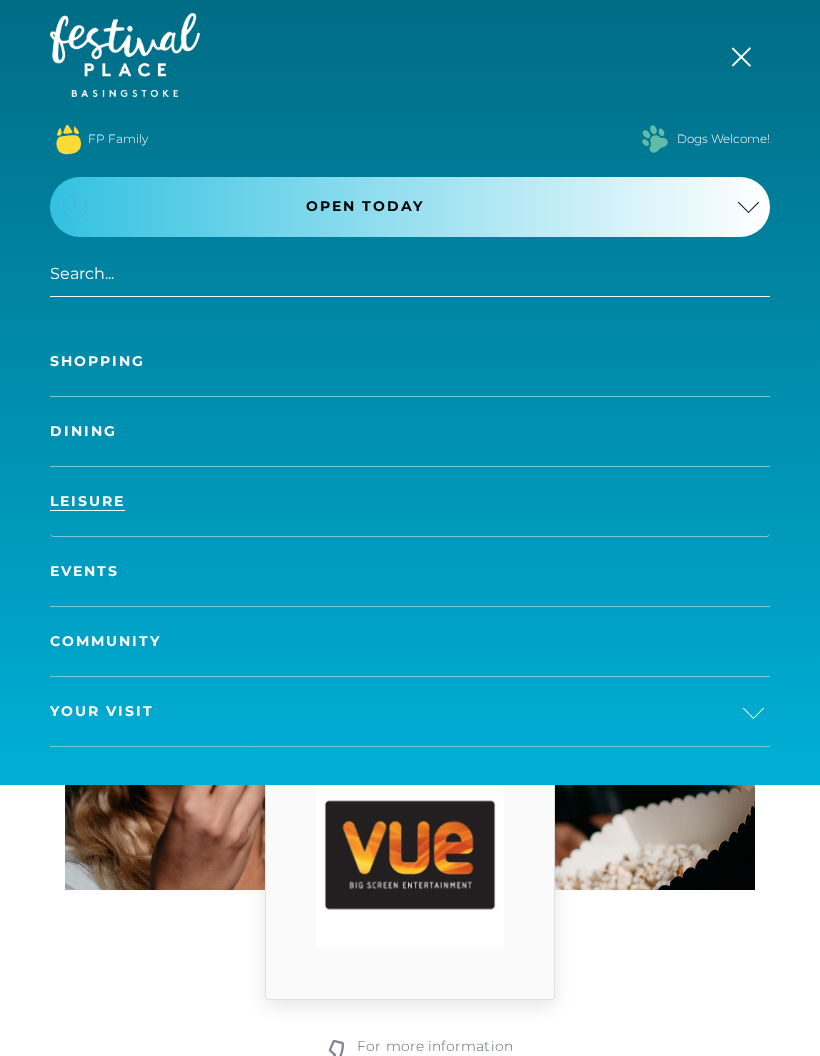click on "Events" at bounding box center [410, 571] 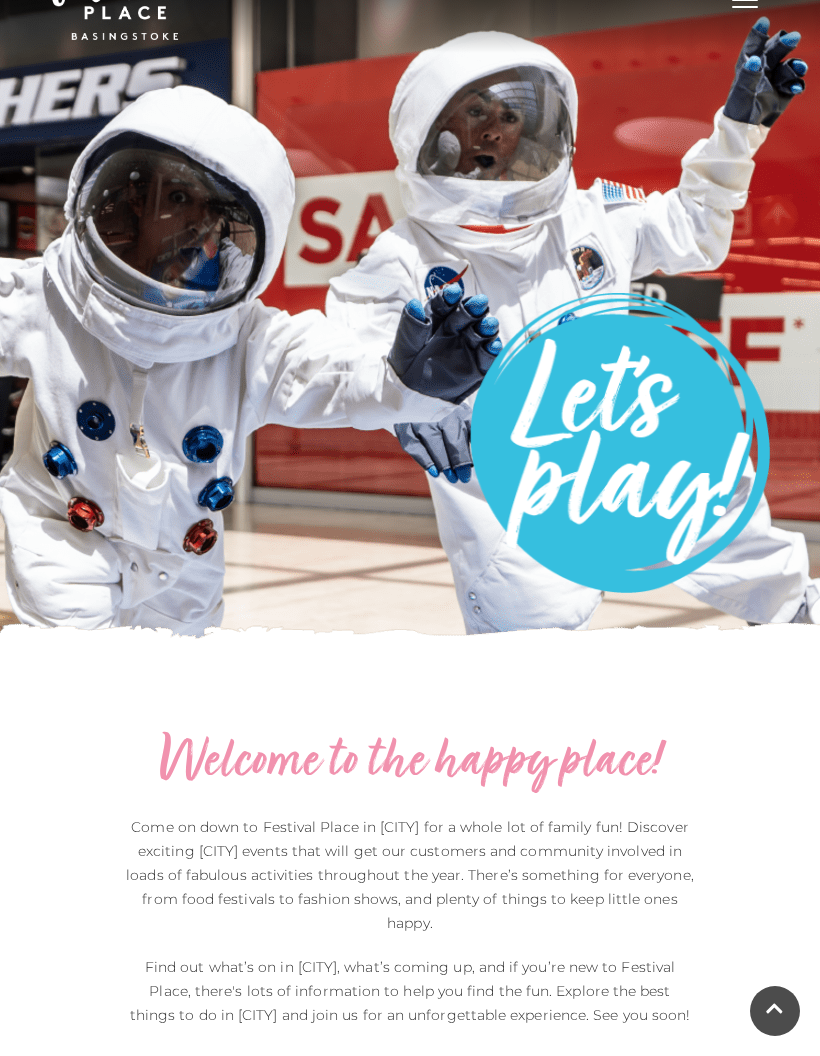 scroll, scrollTop: 0, scrollLeft: 0, axis: both 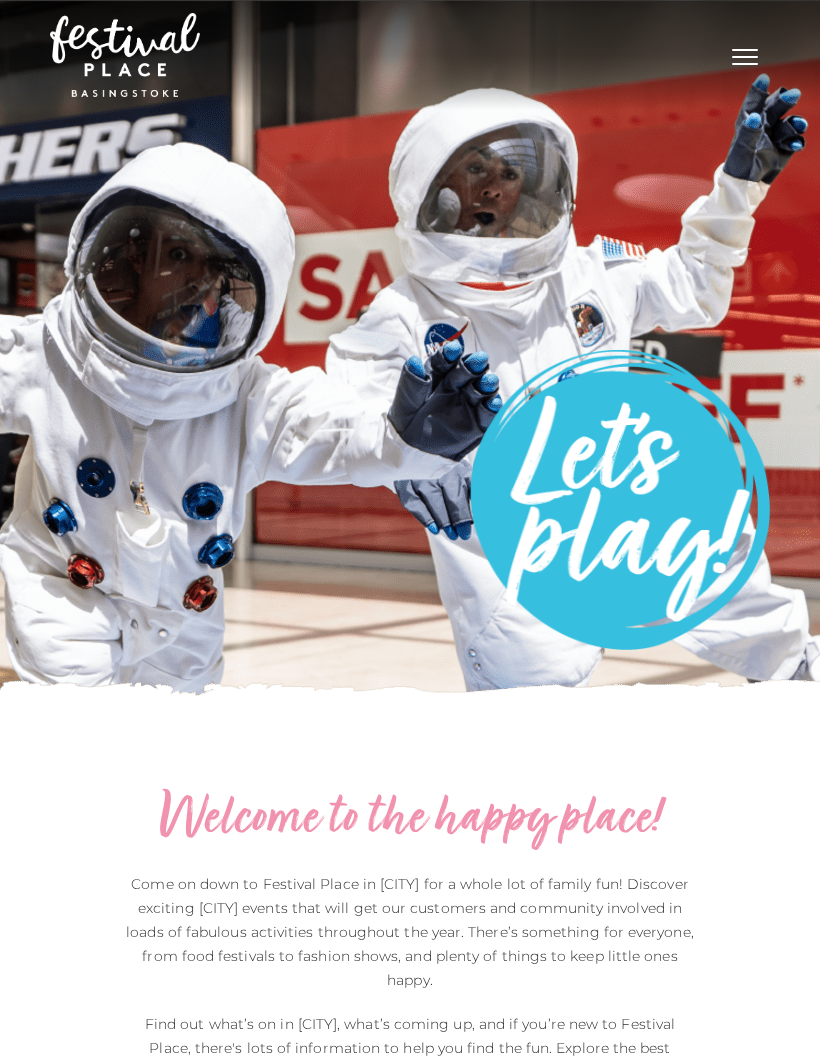 click on "Toggle navigation" at bounding box center (745, 54) 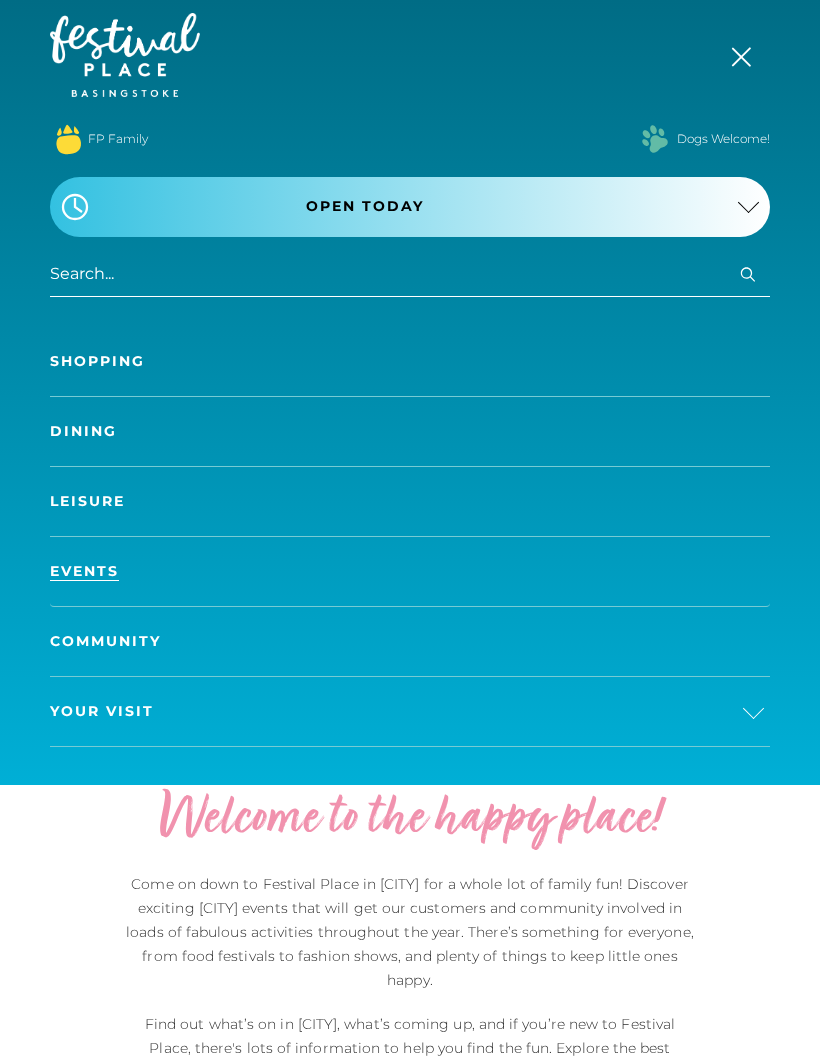 click on "Your Visit" at bounding box center [410, 711] 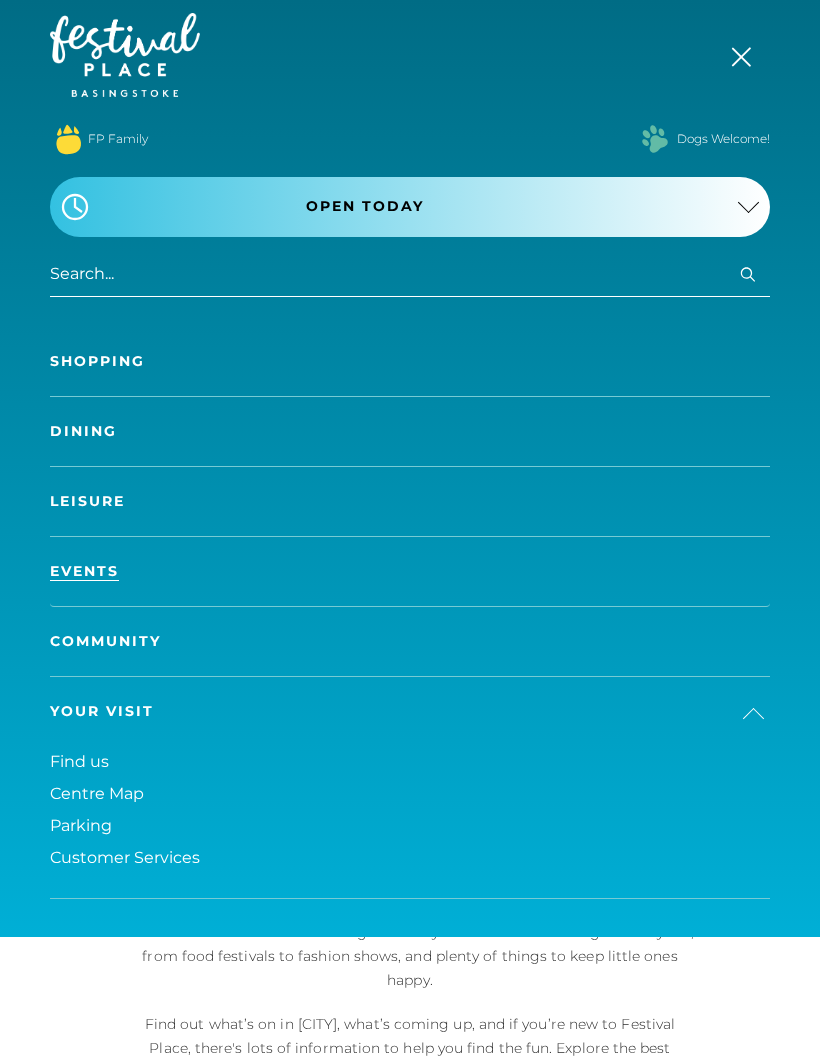 click on "Centre Map" at bounding box center [97, 793] 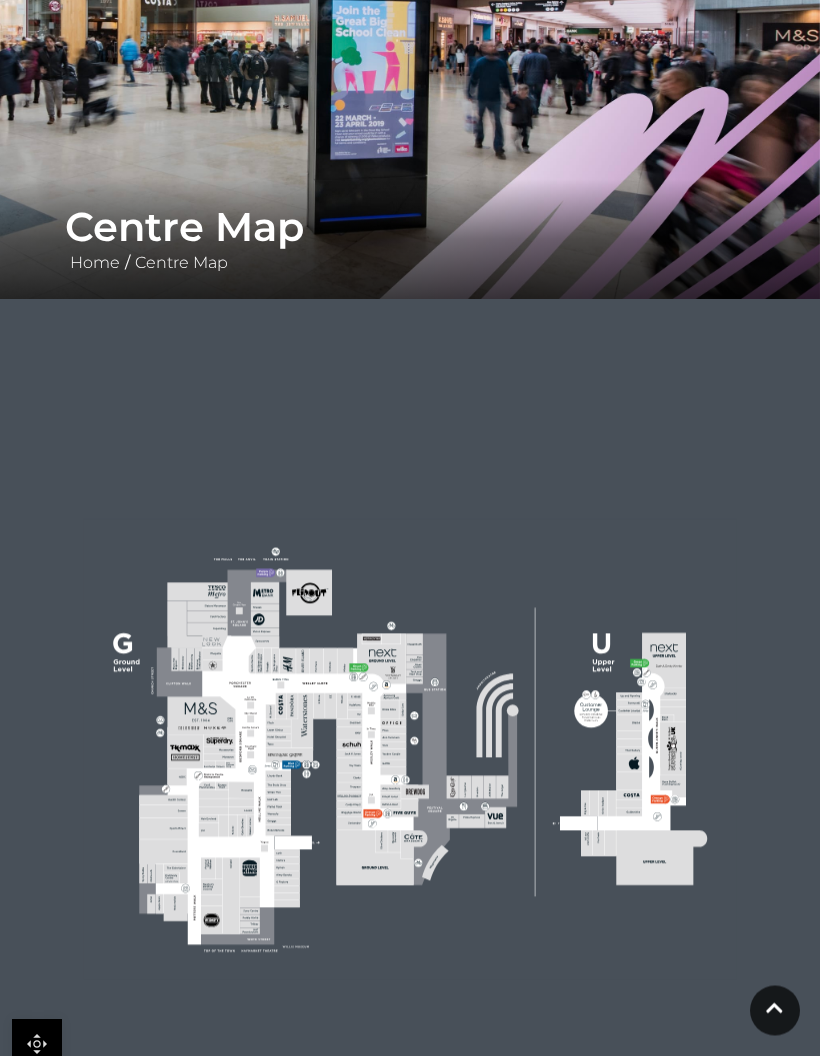 scroll, scrollTop: 0, scrollLeft: 0, axis: both 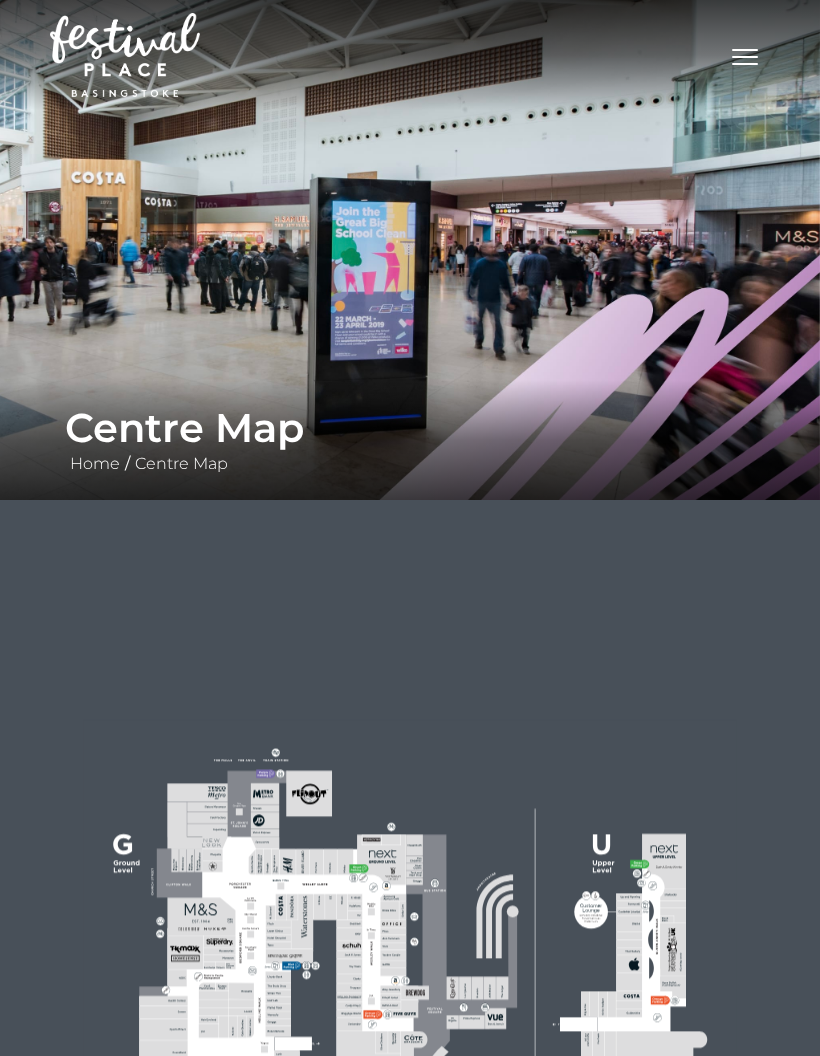 click on "Toggle navigation" at bounding box center (745, 54) 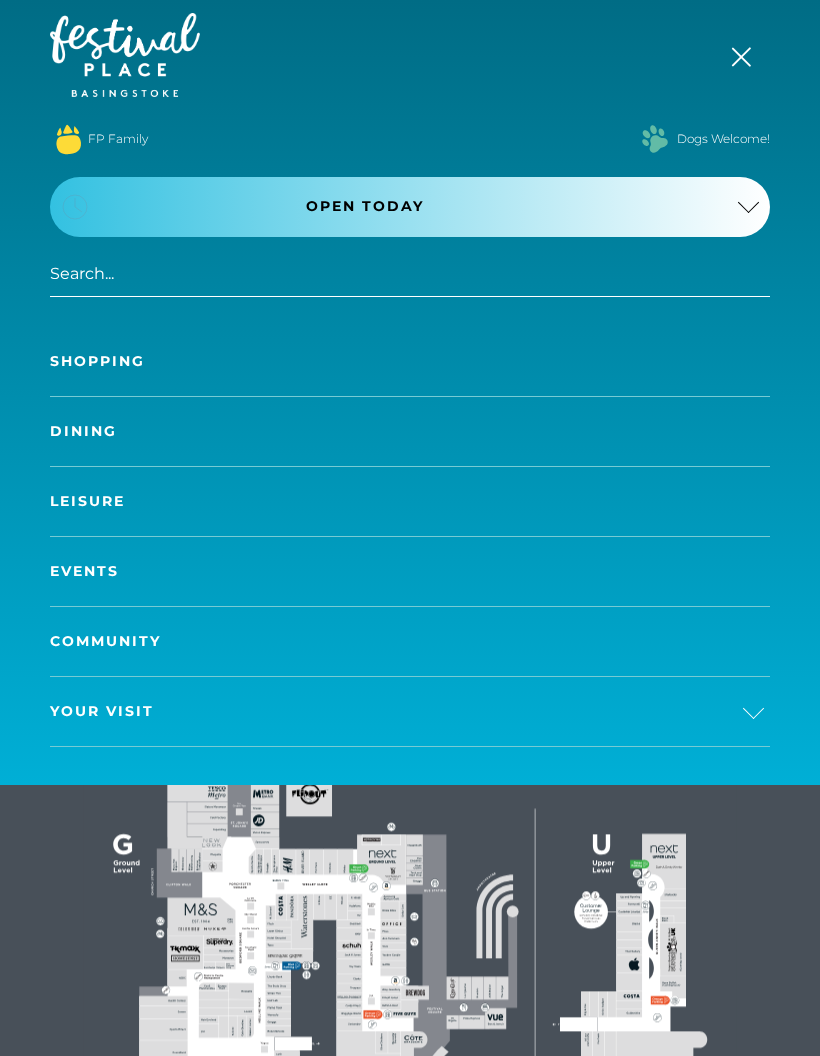 click on "Your Visit" at bounding box center (102, 711) 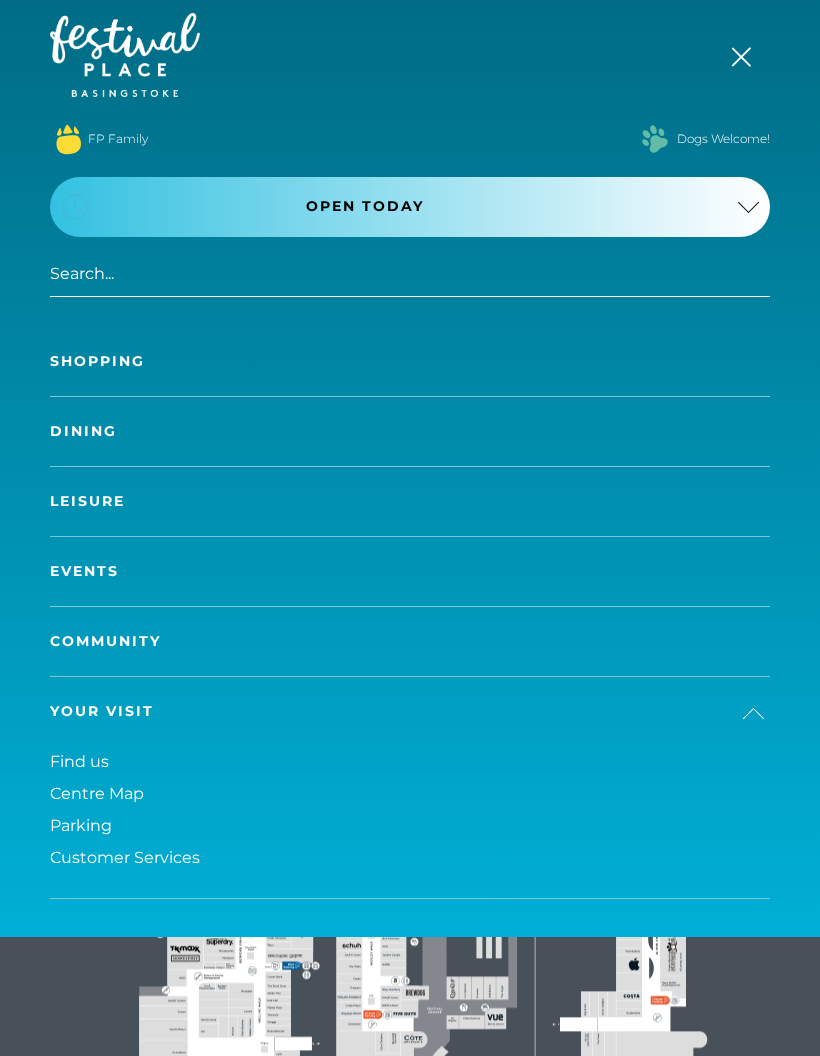 click on "Parking" at bounding box center (81, 825) 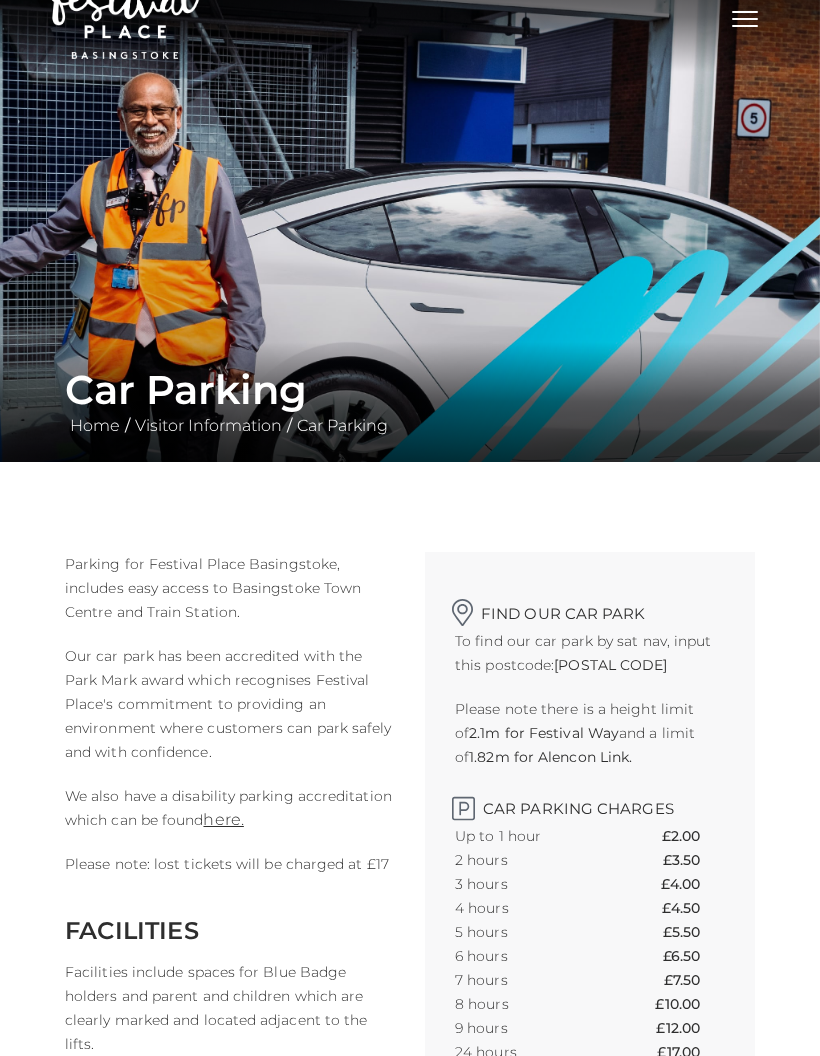 scroll, scrollTop: 0, scrollLeft: 0, axis: both 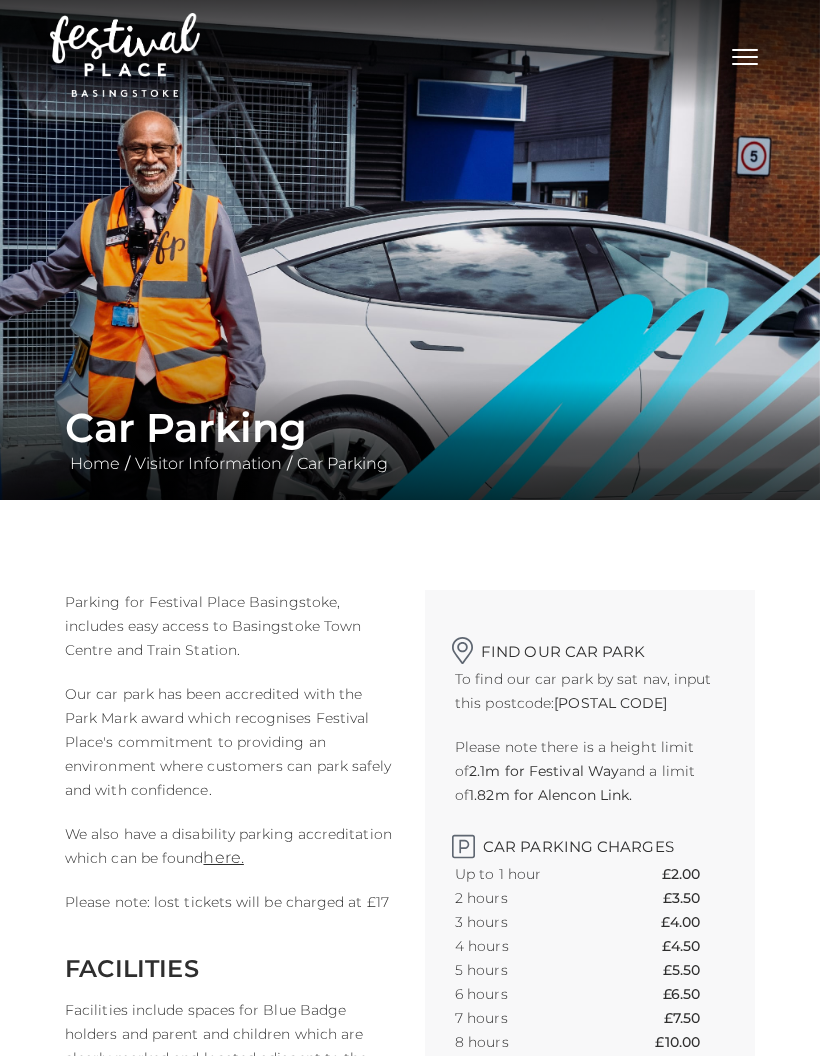 click at bounding box center (745, 64) 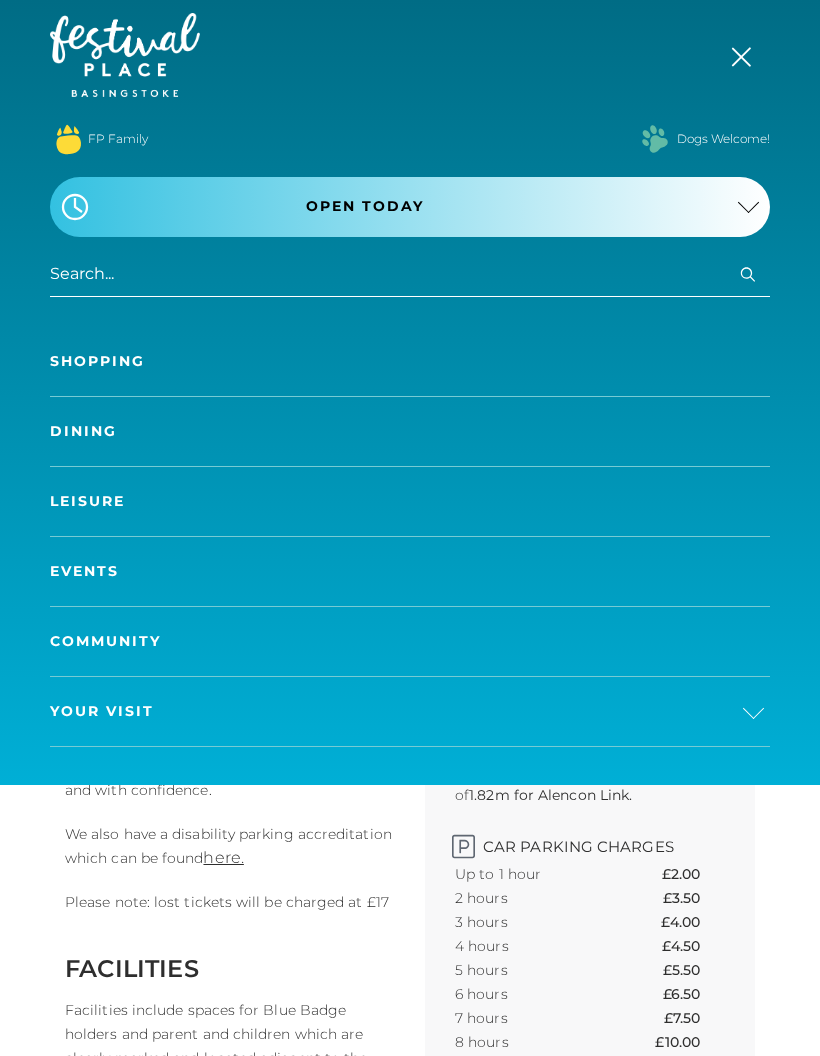 click on "FP Family" at bounding box center (118, 139) 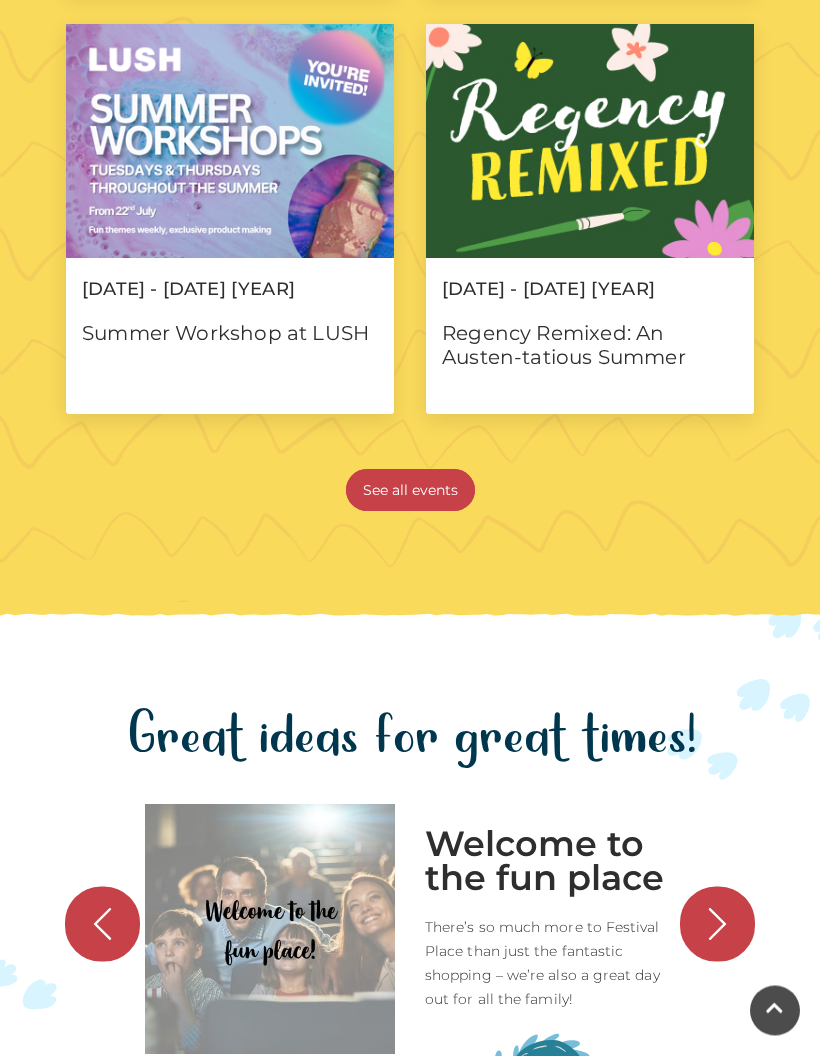 scroll, scrollTop: 1894, scrollLeft: 0, axis: vertical 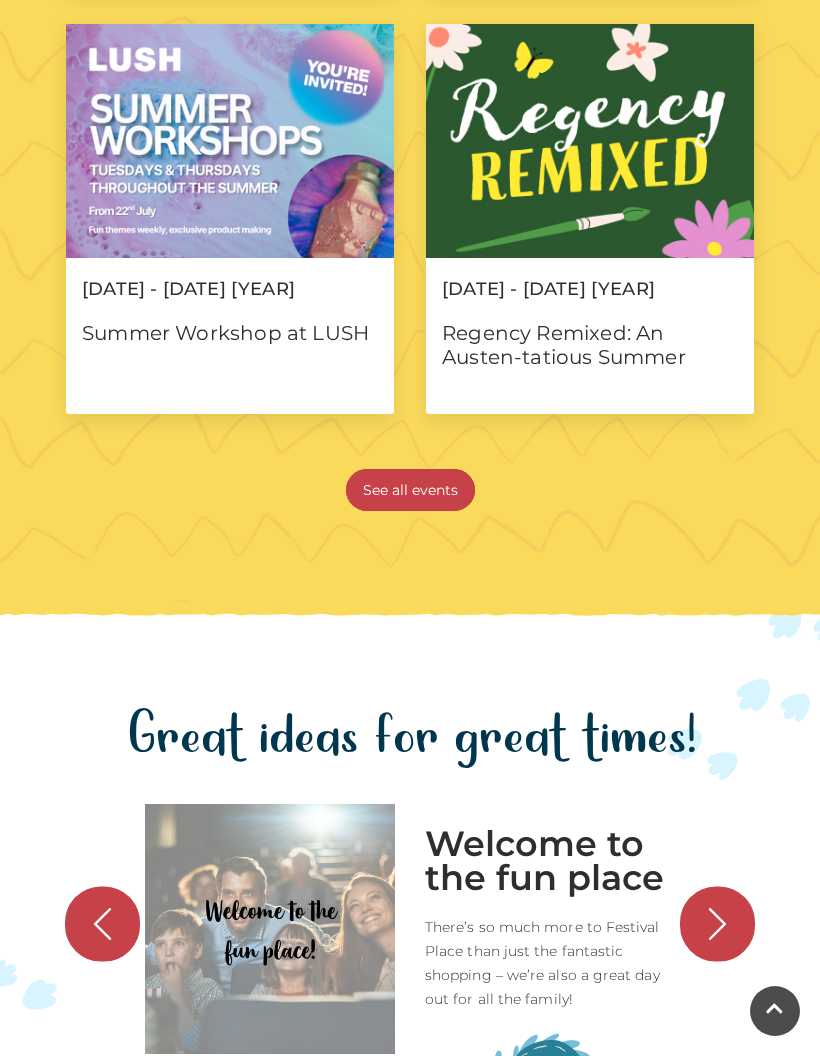 click on "See all events" at bounding box center (410, 490) 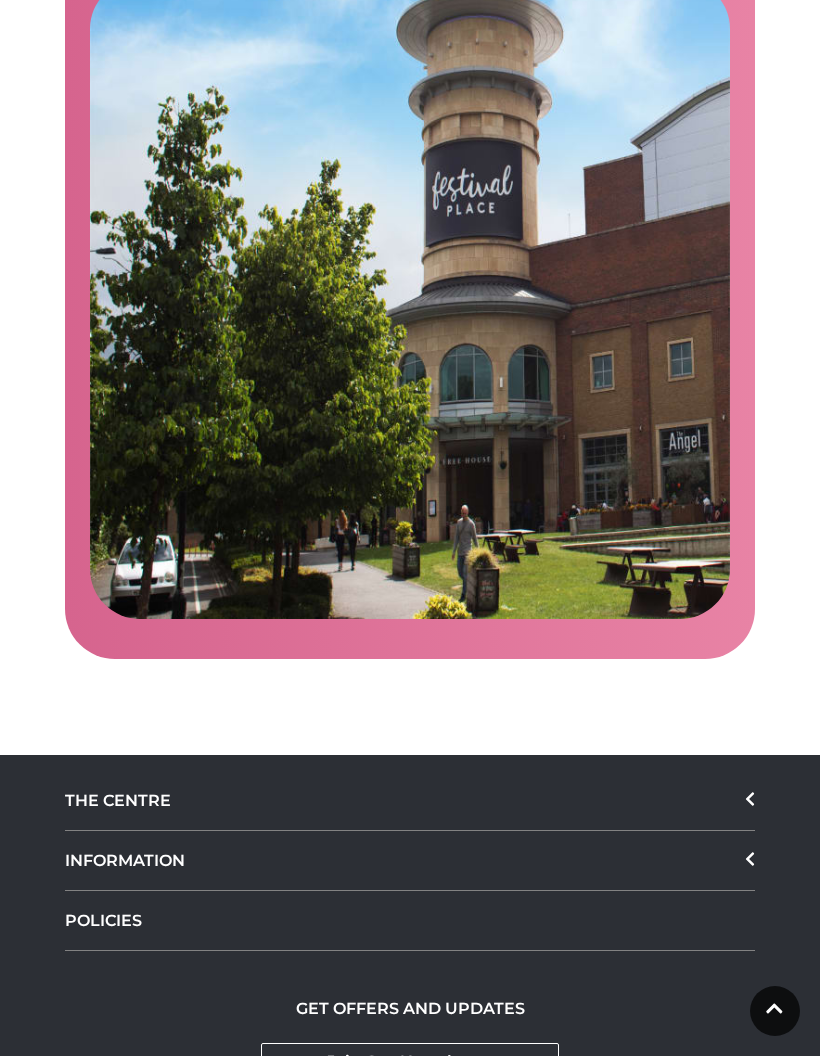 scroll, scrollTop: 3674, scrollLeft: 0, axis: vertical 